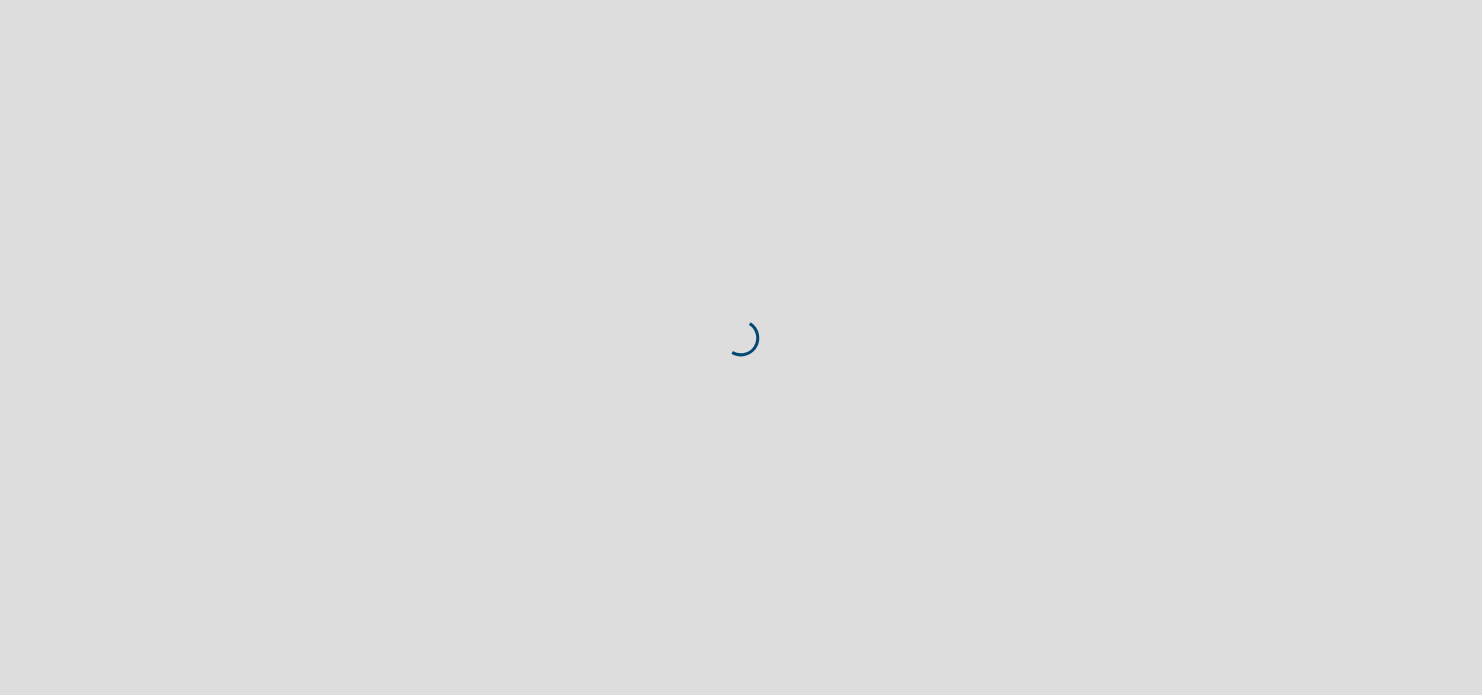 scroll, scrollTop: 0, scrollLeft: 0, axis: both 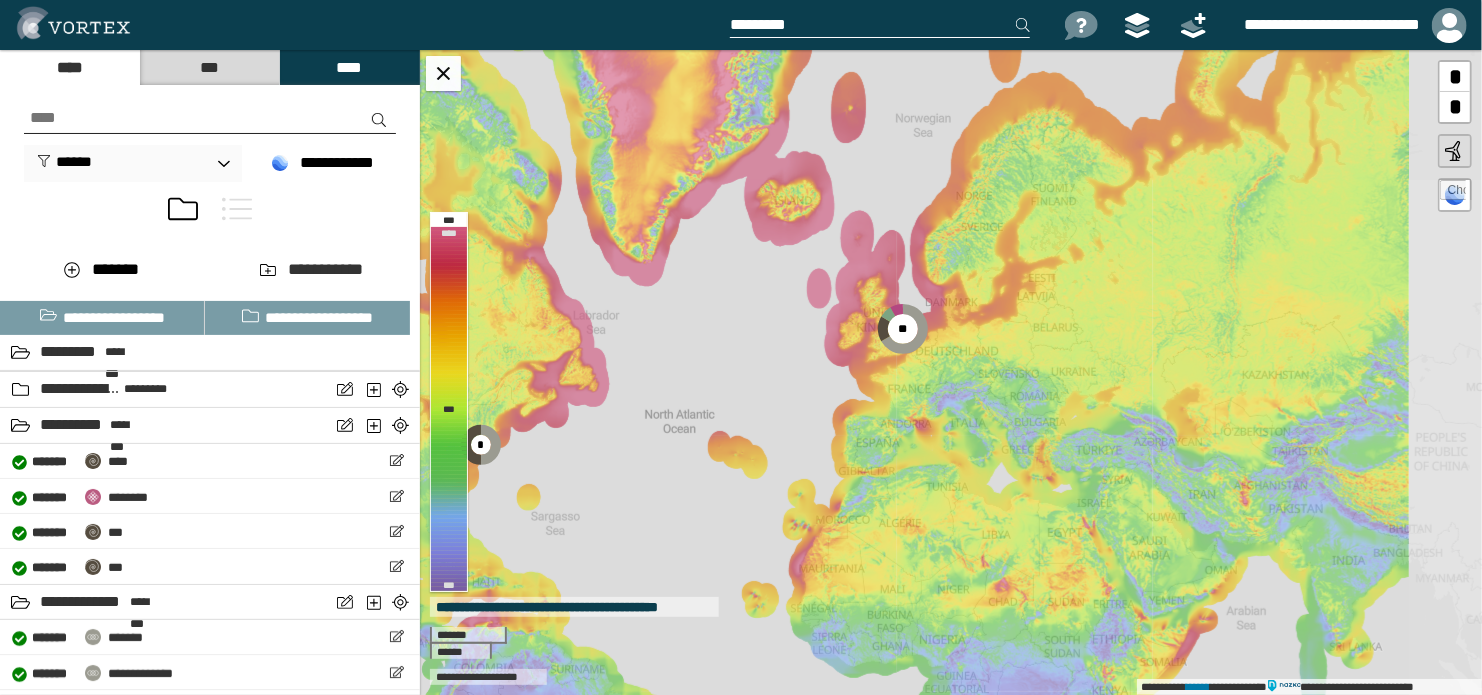 drag, startPoint x: 995, startPoint y: 205, endPoint x: 785, endPoint y: 317, distance: 238 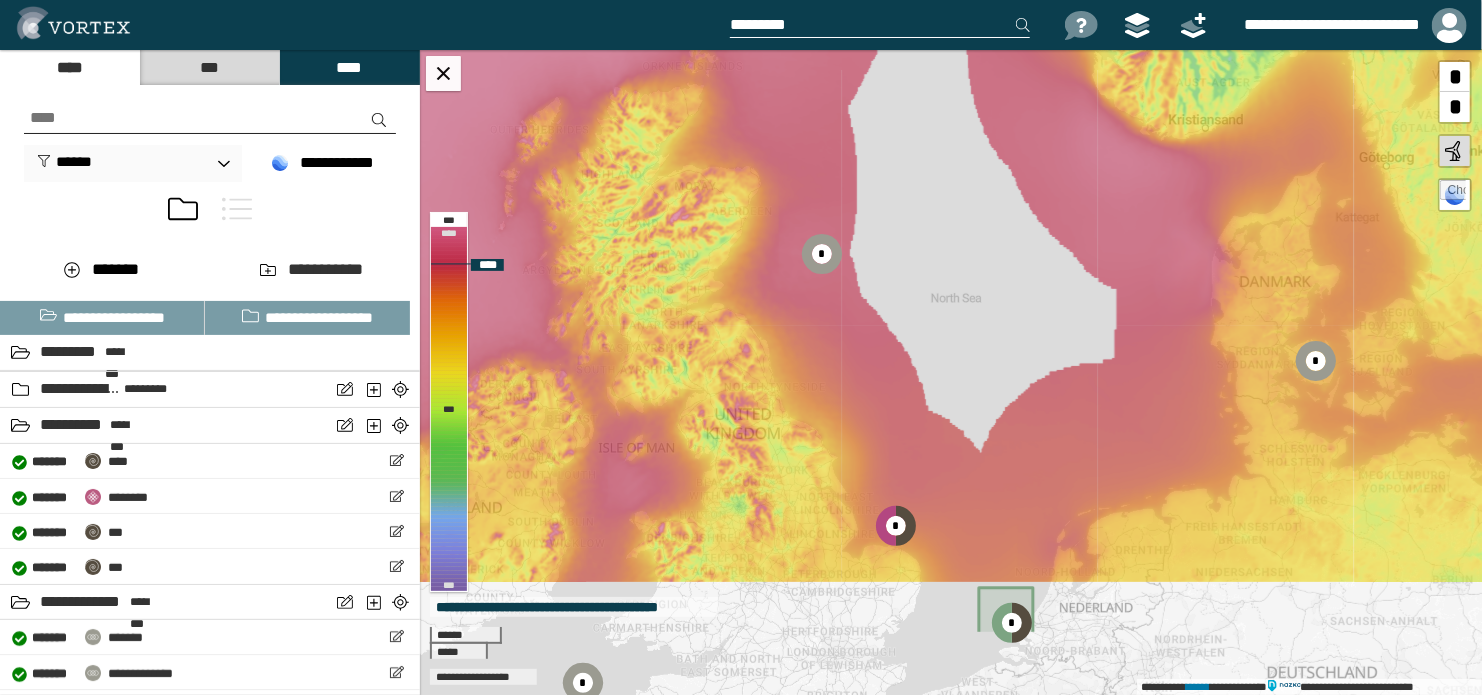 drag, startPoint x: 986, startPoint y: 488, endPoint x: 874, endPoint y: 359, distance: 170.83618 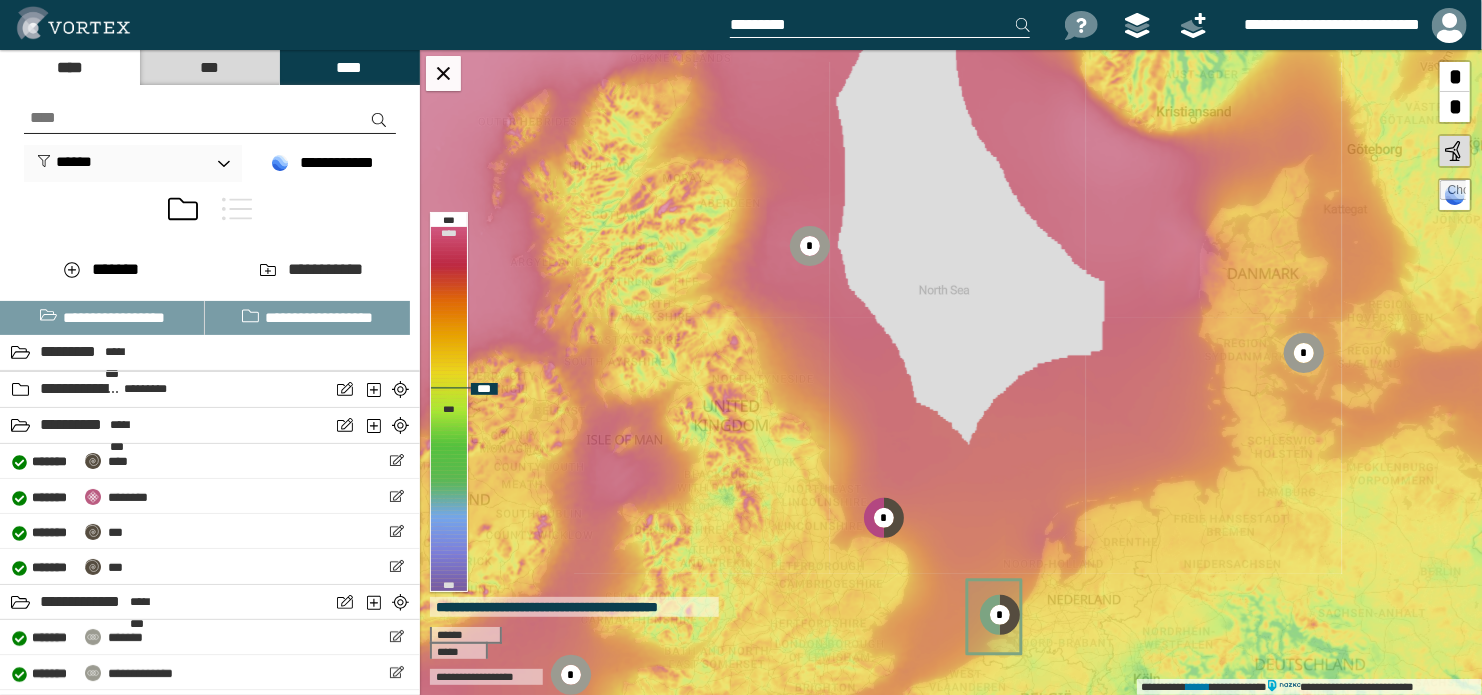 click at bounding box center (1455, 151) 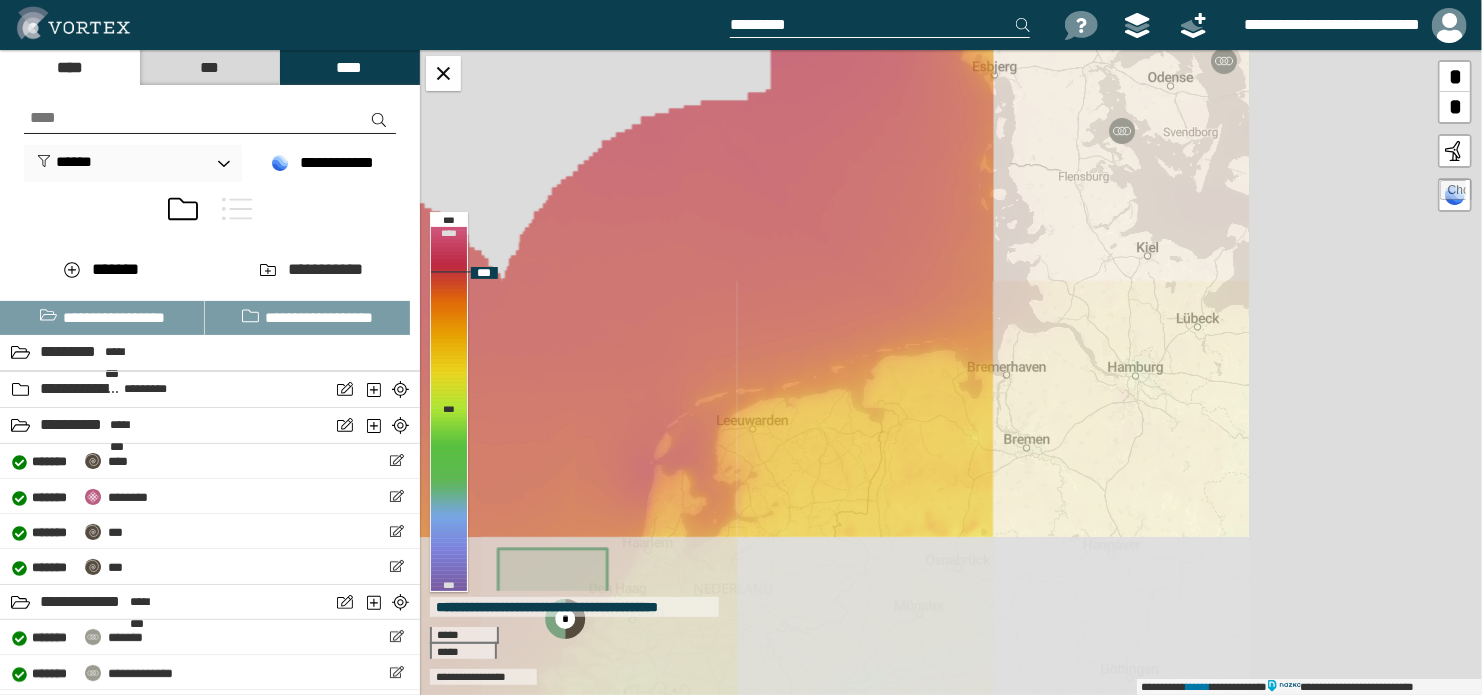 drag, startPoint x: 671, startPoint y: 356, endPoint x: 421, endPoint y: 288, distance: 259.083 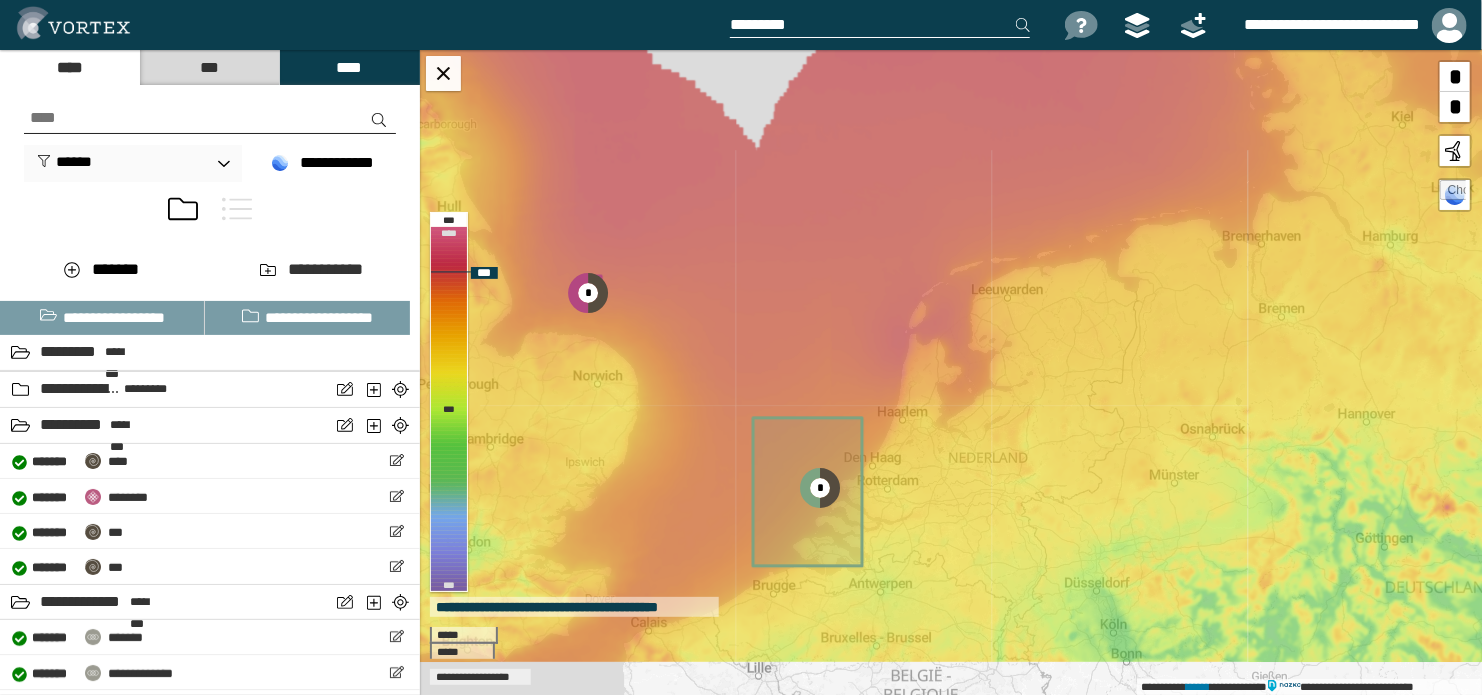 drag, startPoint x: 737, startPoint y: 274, endPoint x: 993, endPoint y: 170, distance: 276.31866 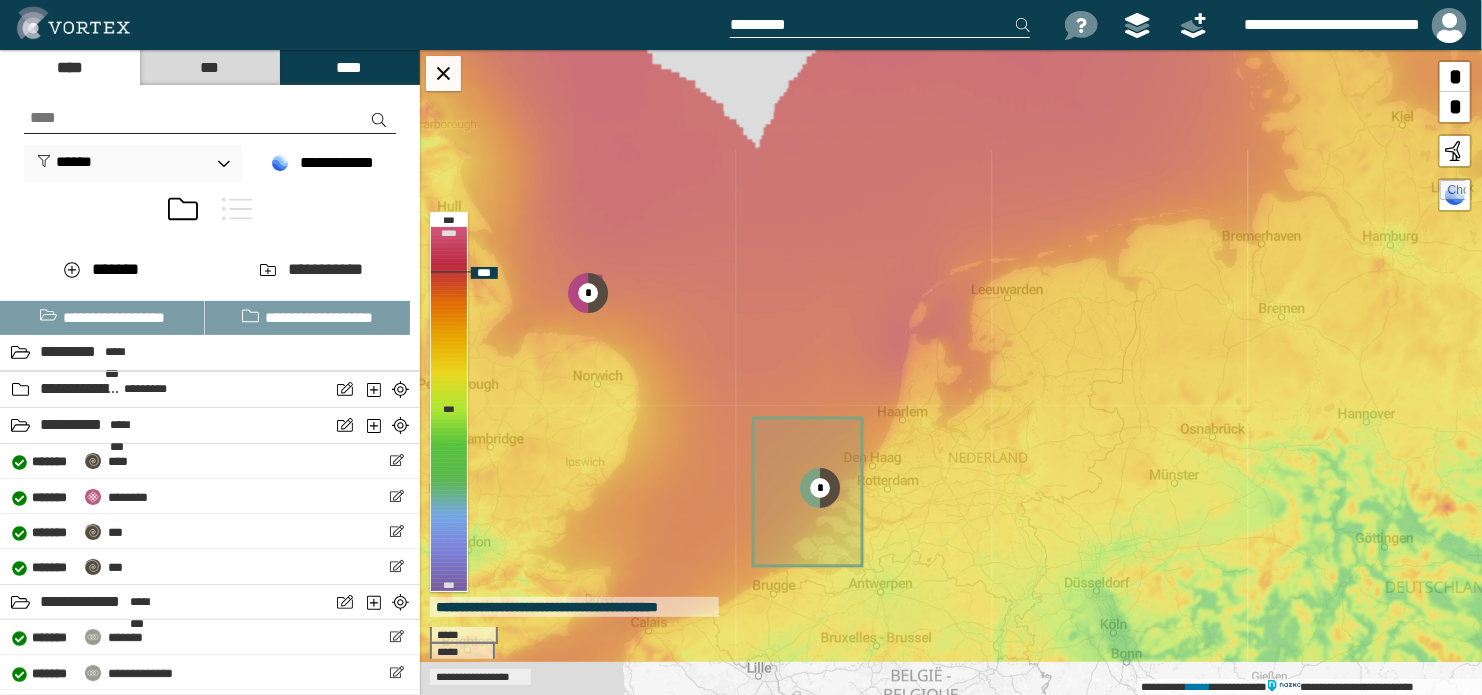 click on "**********" at bounding box center [951, 372] 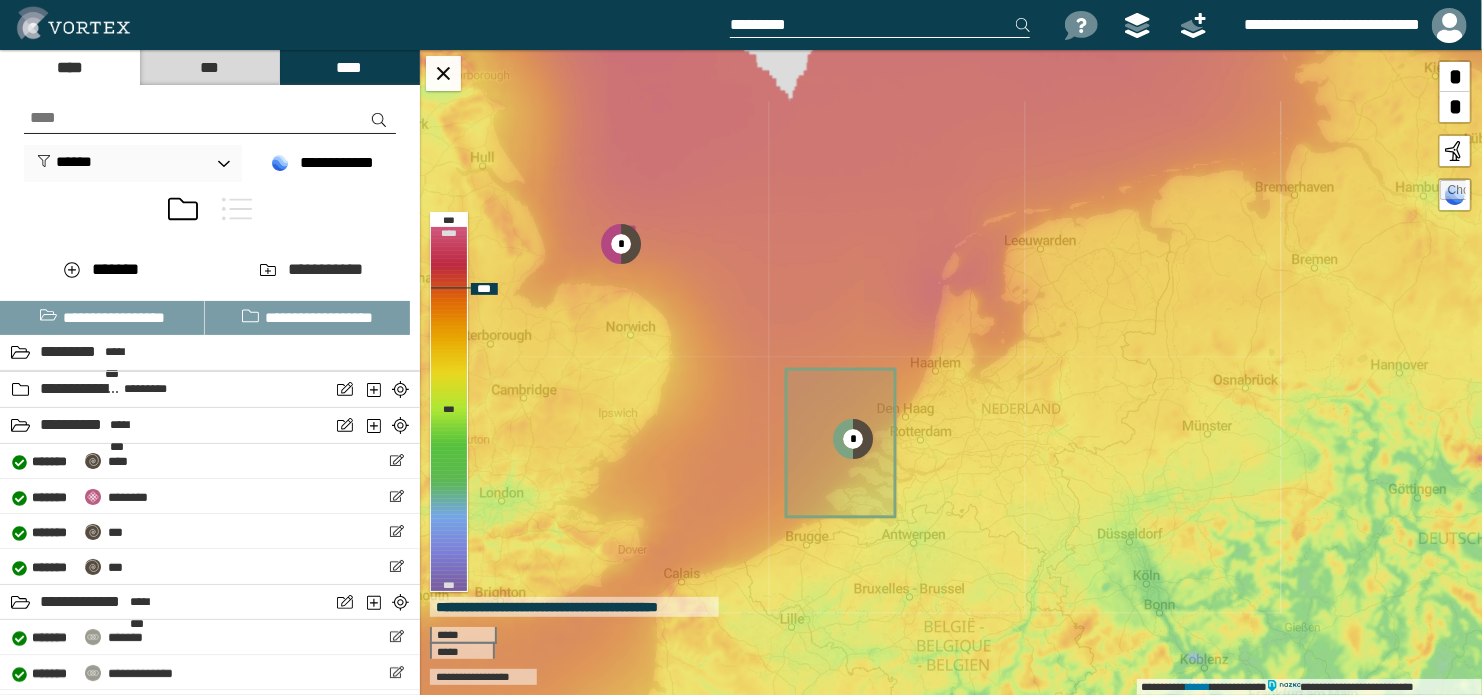drag, startPoint x: 843, startPoint y: 385, endPoint x: 970, endPoint y: 182, distance: 239.45354 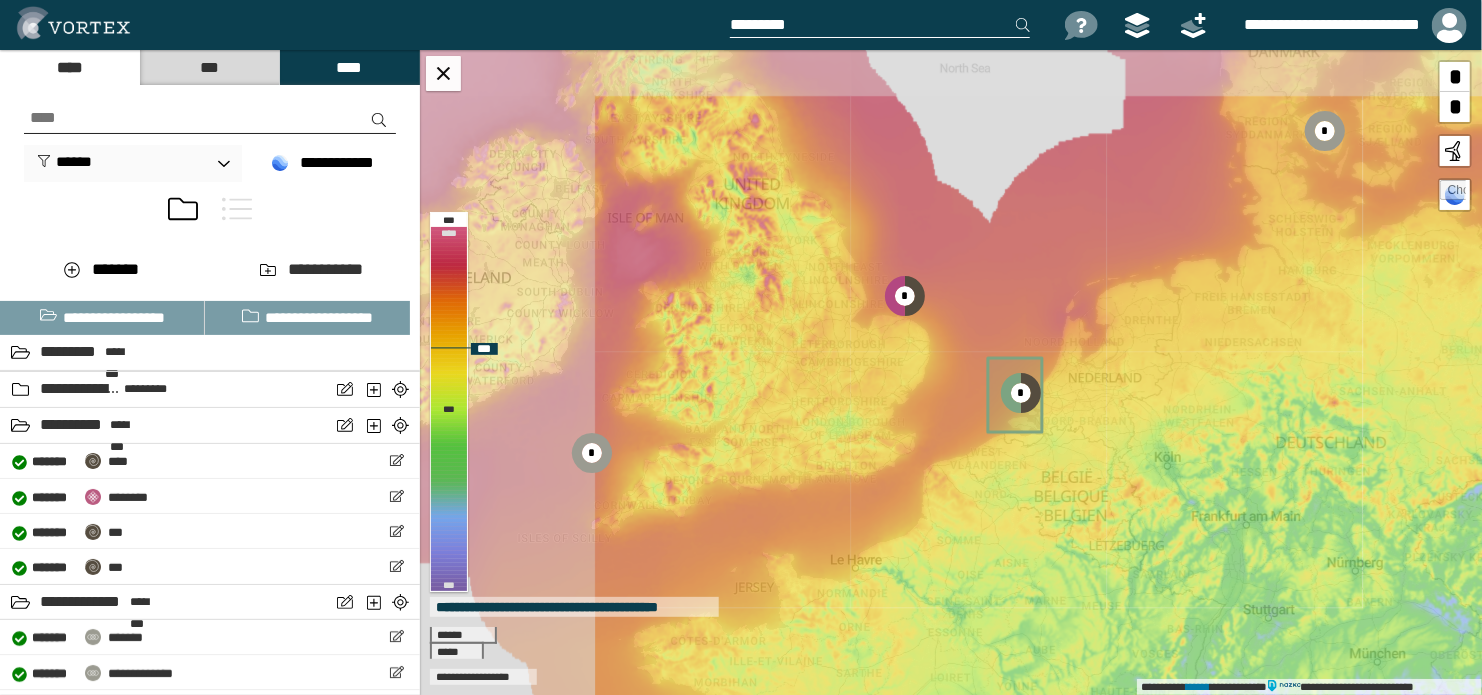 drag, startPoint x: 659, startPoint y: 250, endPoint x: 891, endPoint y: 400, distance: 276.26797 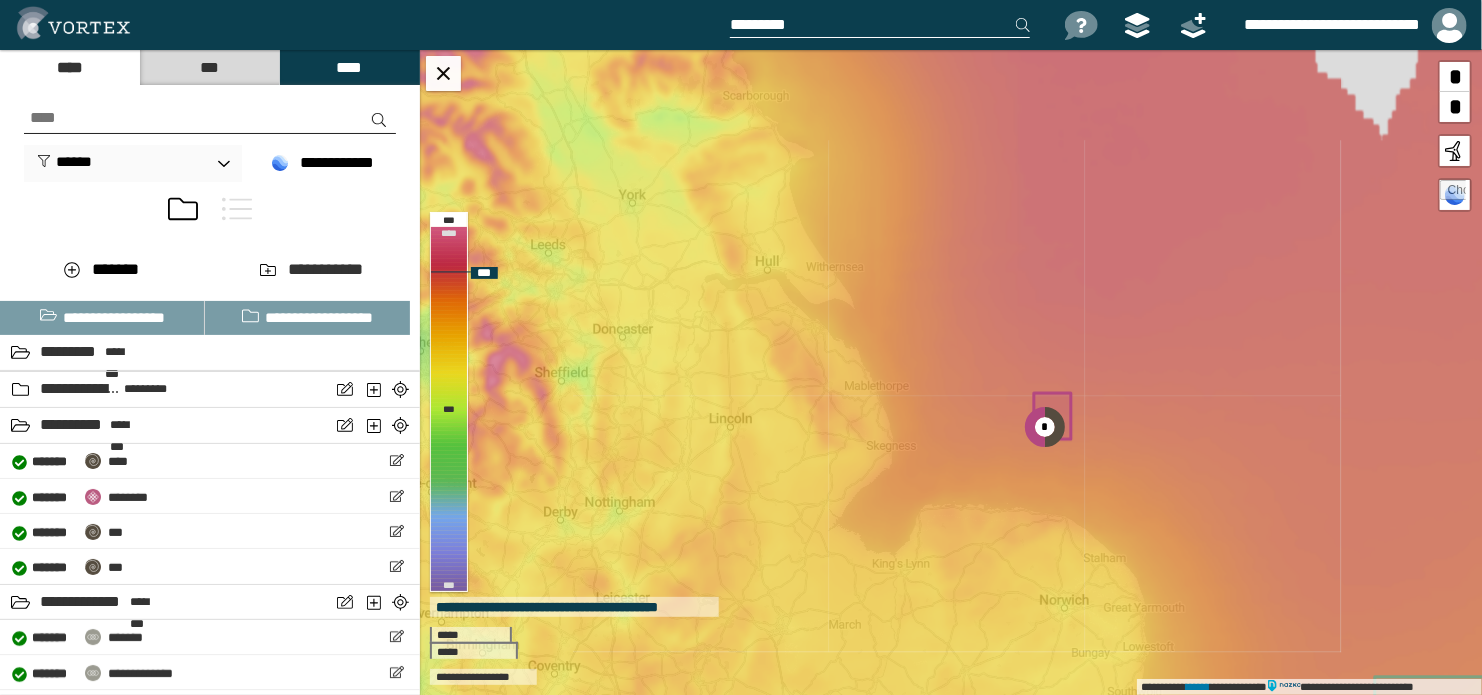 click at bounding box center [1455, 151] 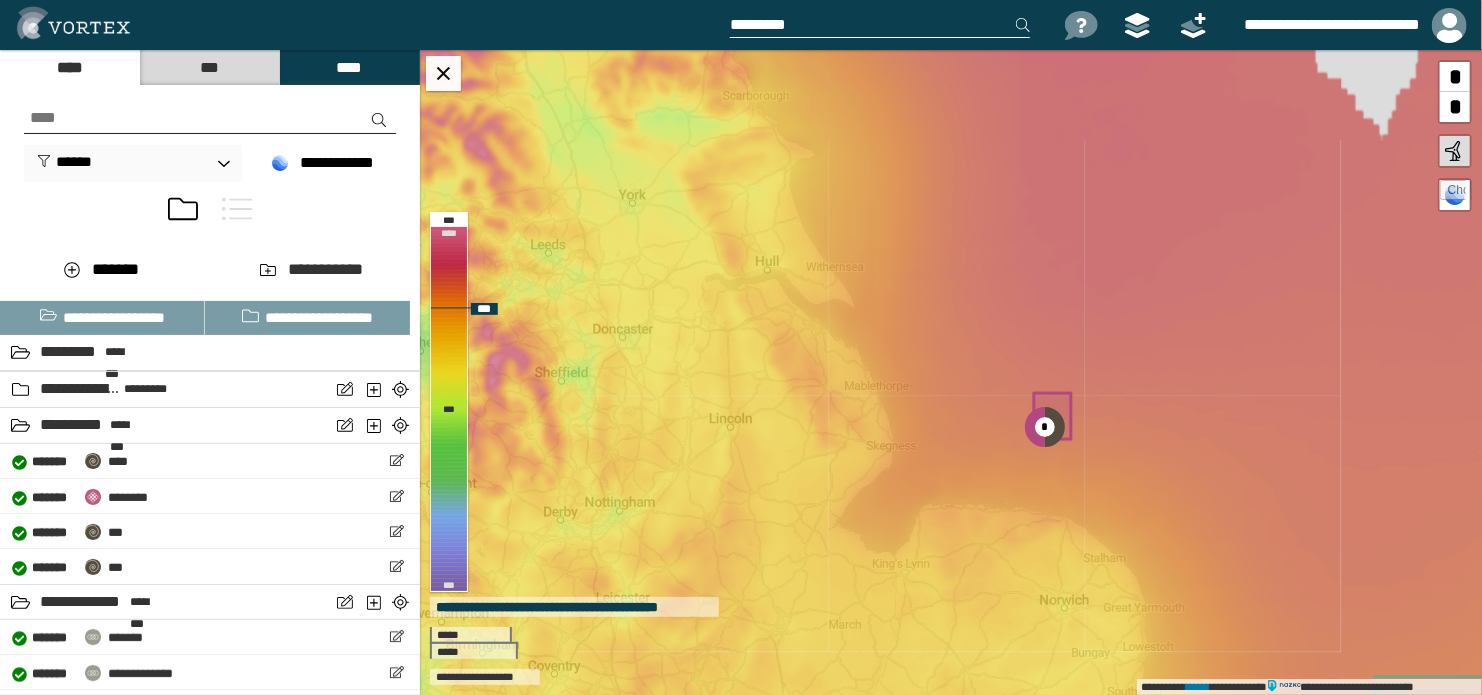 click on "**********" at bounding box center (951, 372) 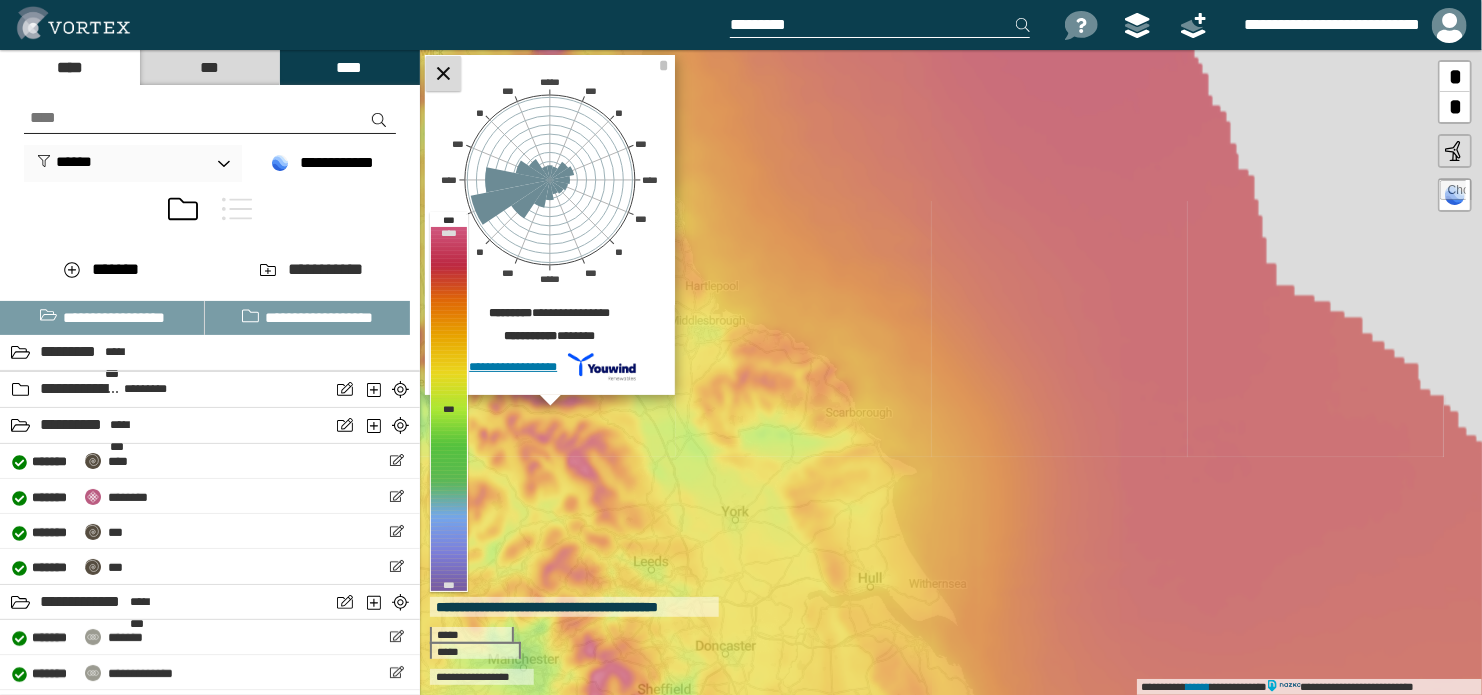 click at bounding box center (443, 73) 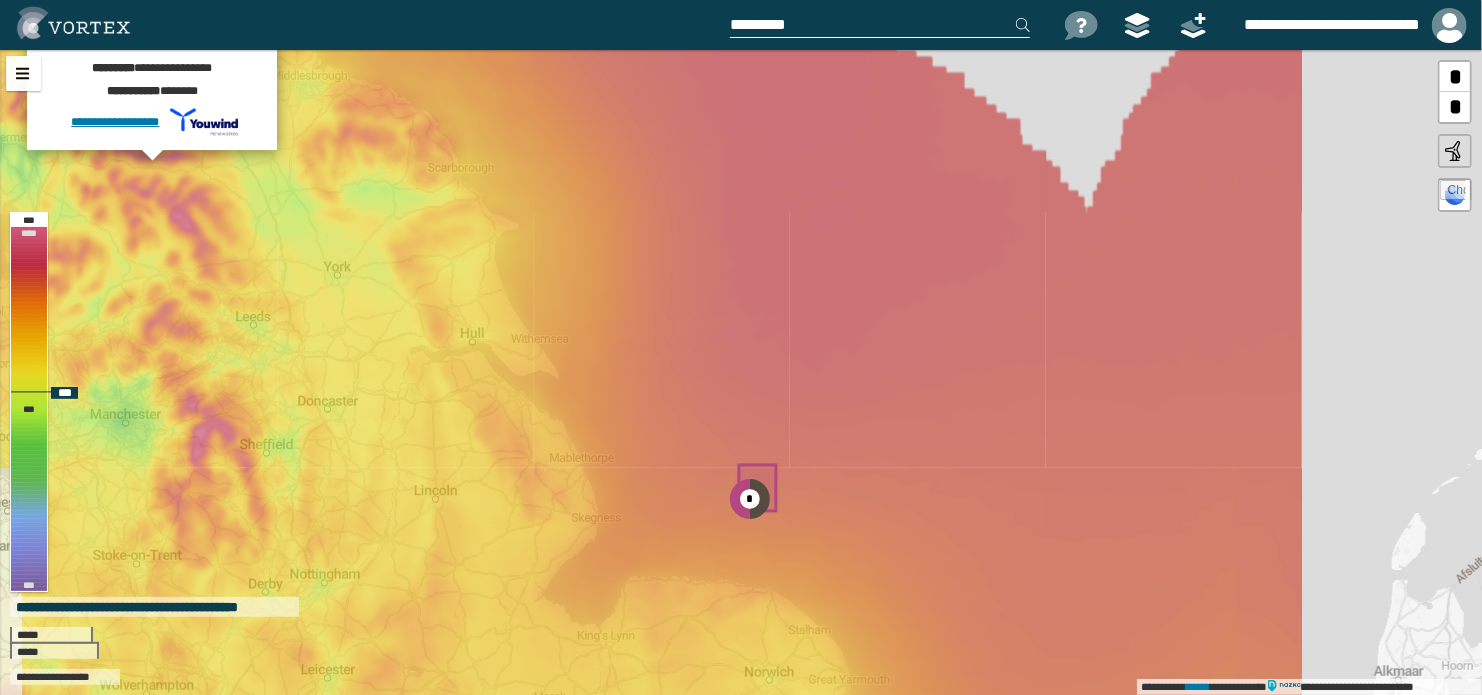 drag, startPoint x: 583, startPoint y: 469, endPoint x: 348, endPoint y: 178, distance: 374.0401 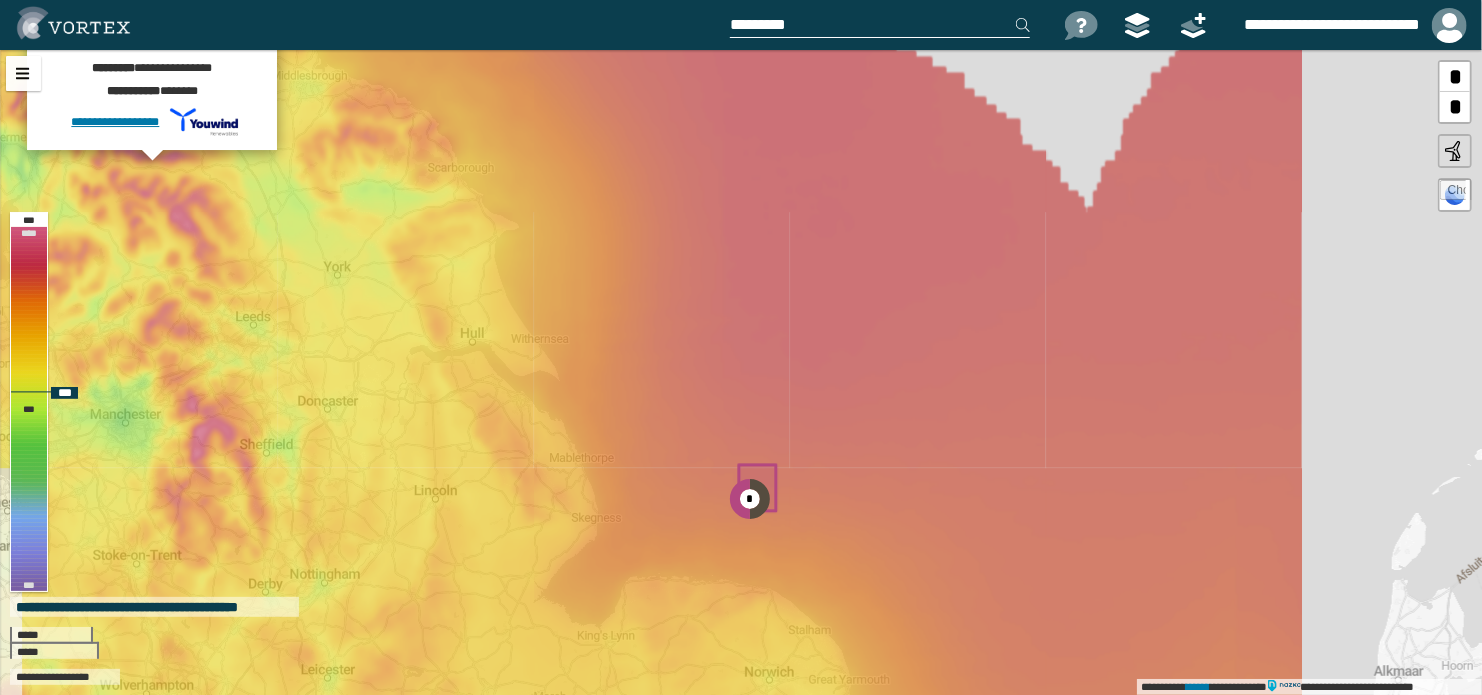 click on "**********" at bounding box center [741, 372] 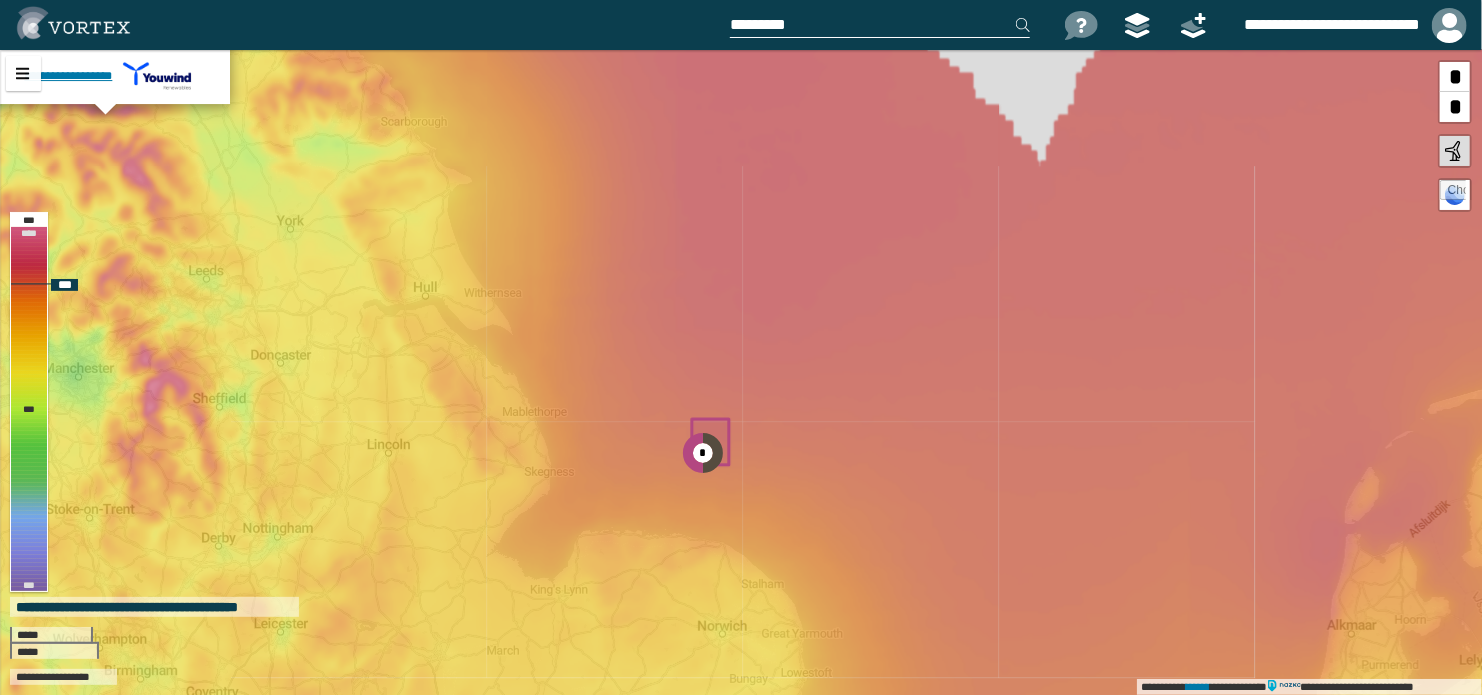 click on "**********" at bounding box center (741, 372) 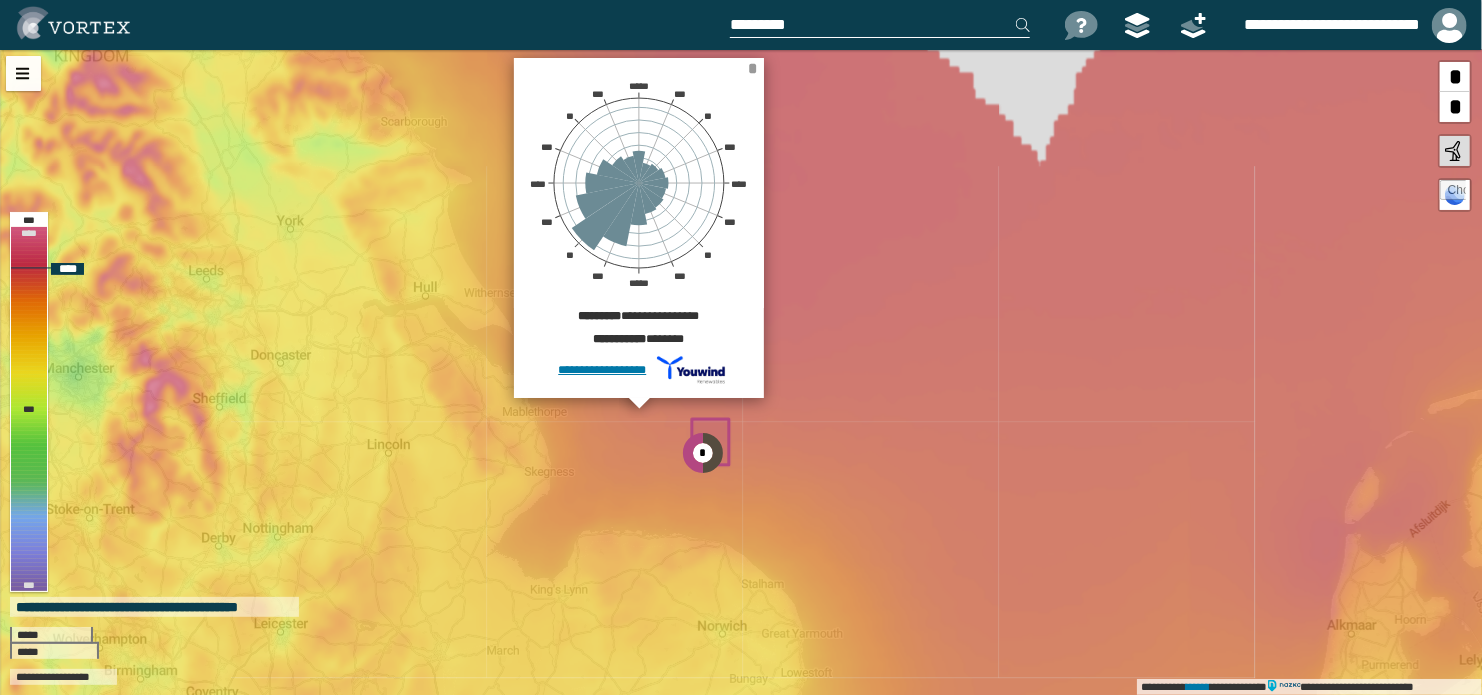 click on "*" at bounding box center (753, 68) 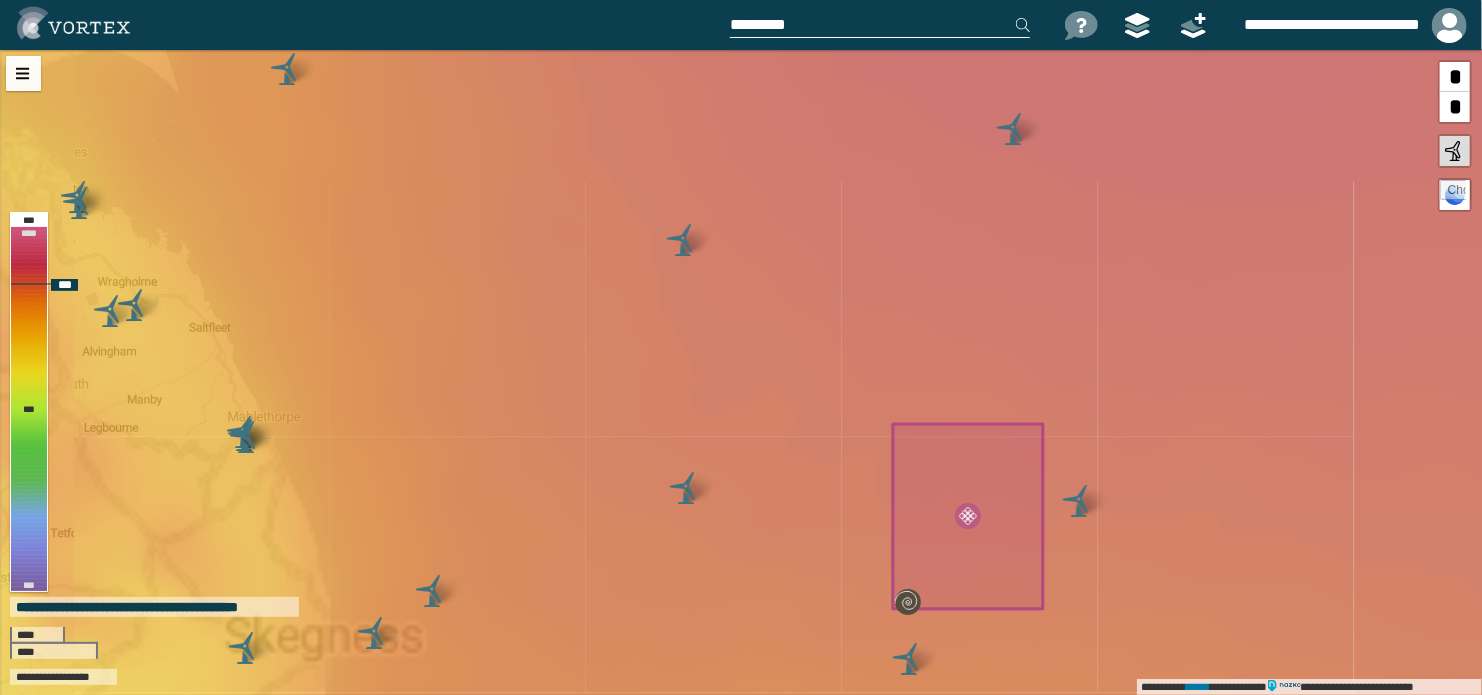 click at bounding box center [683, 240] 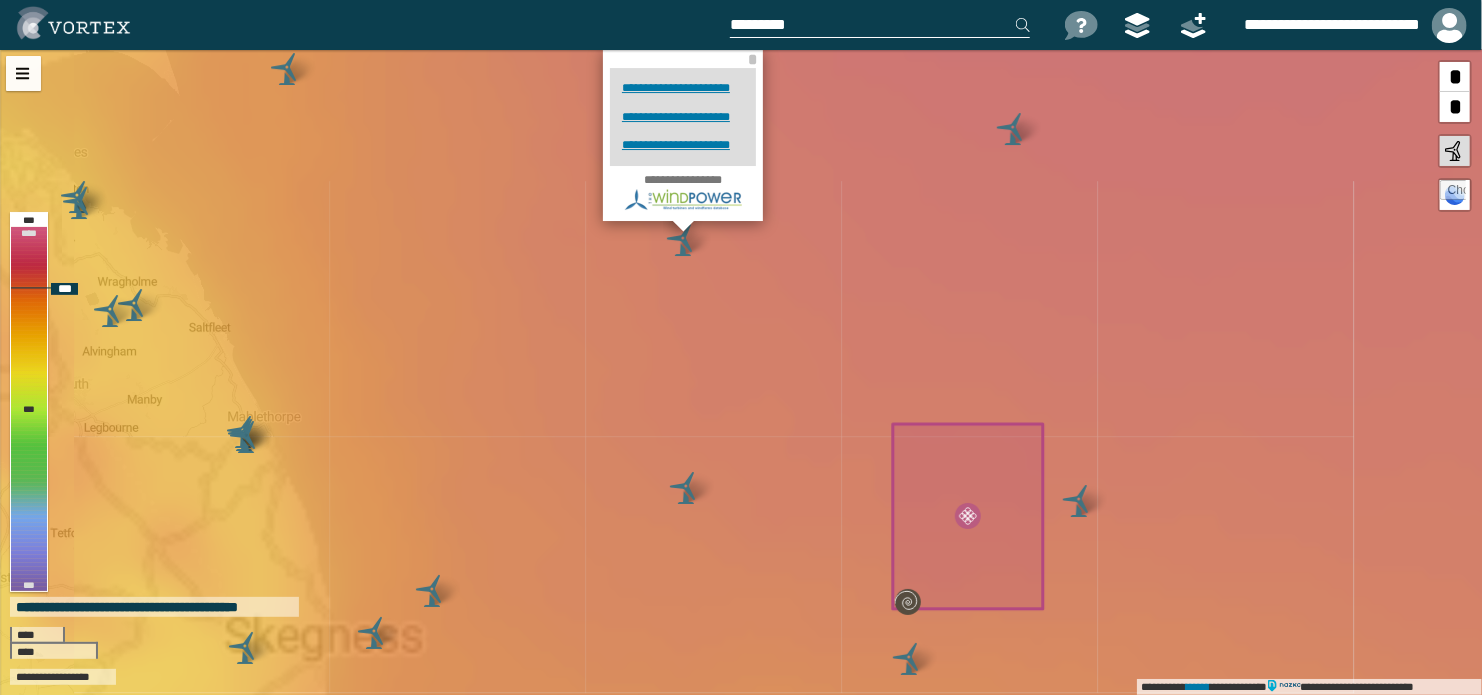 click at bounding box center (686, 488) 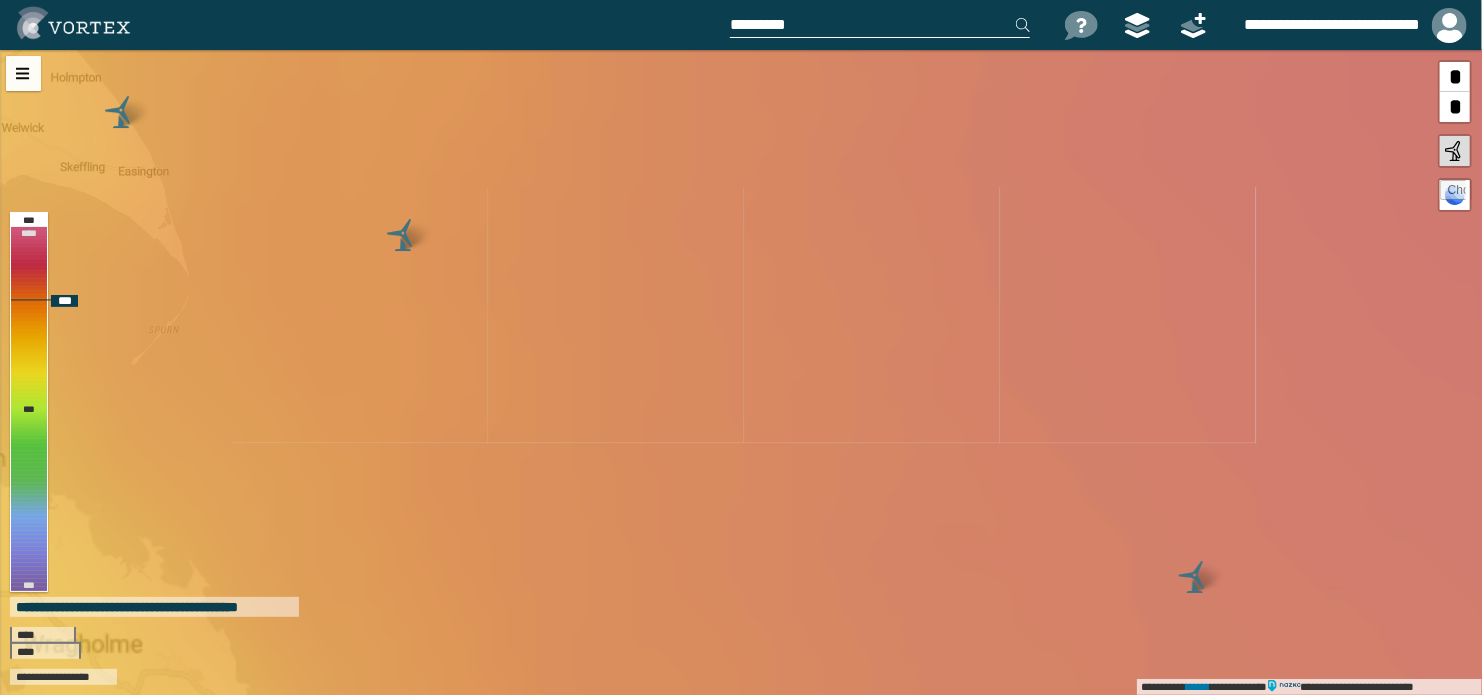 click at bounding box center (403, 235) 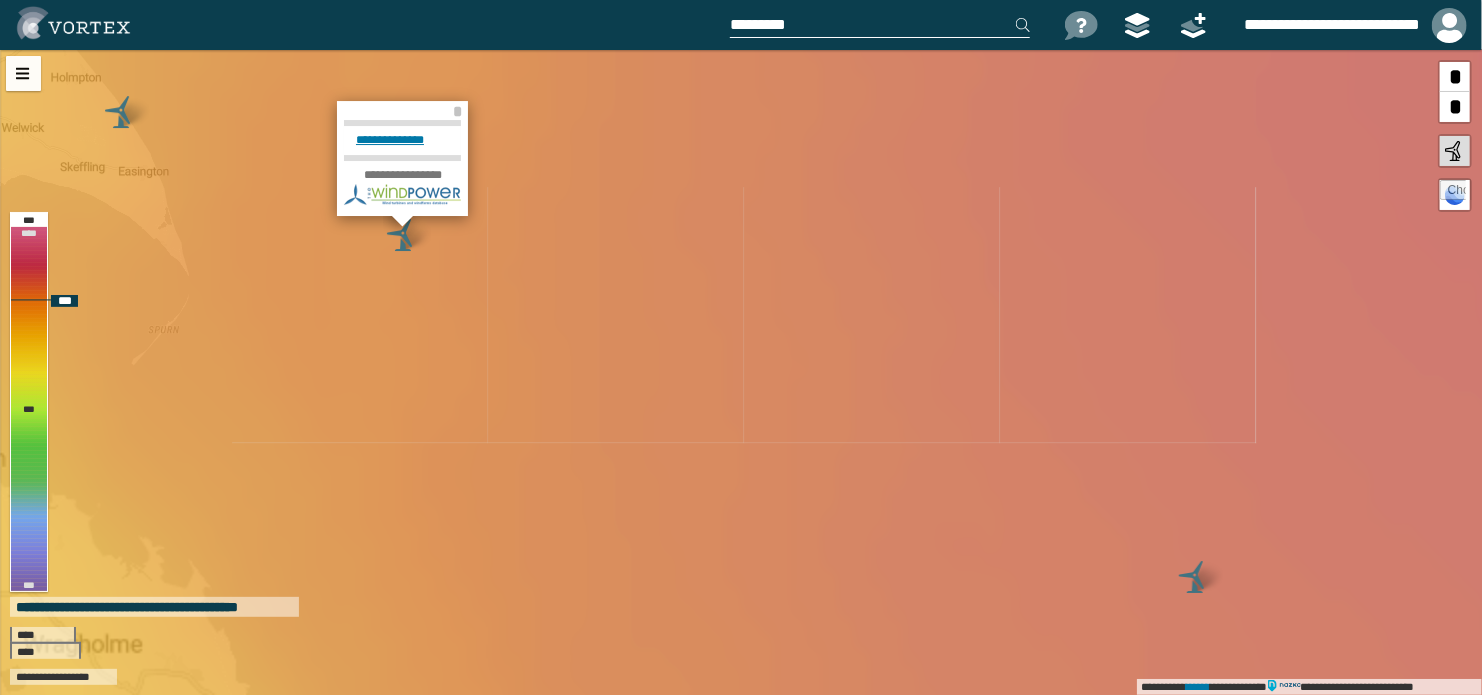 click on "**********" at bounding box center [402, 140] 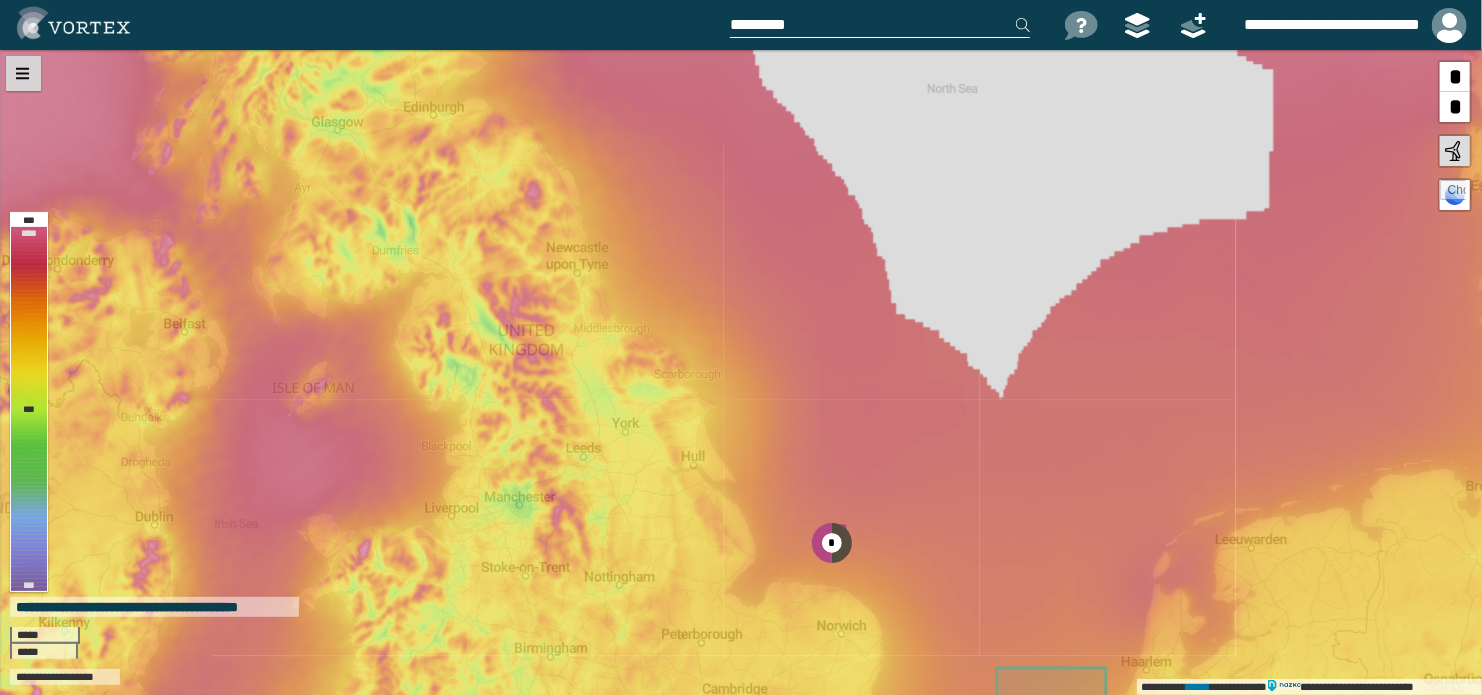 click at bounding box center (23, 73) 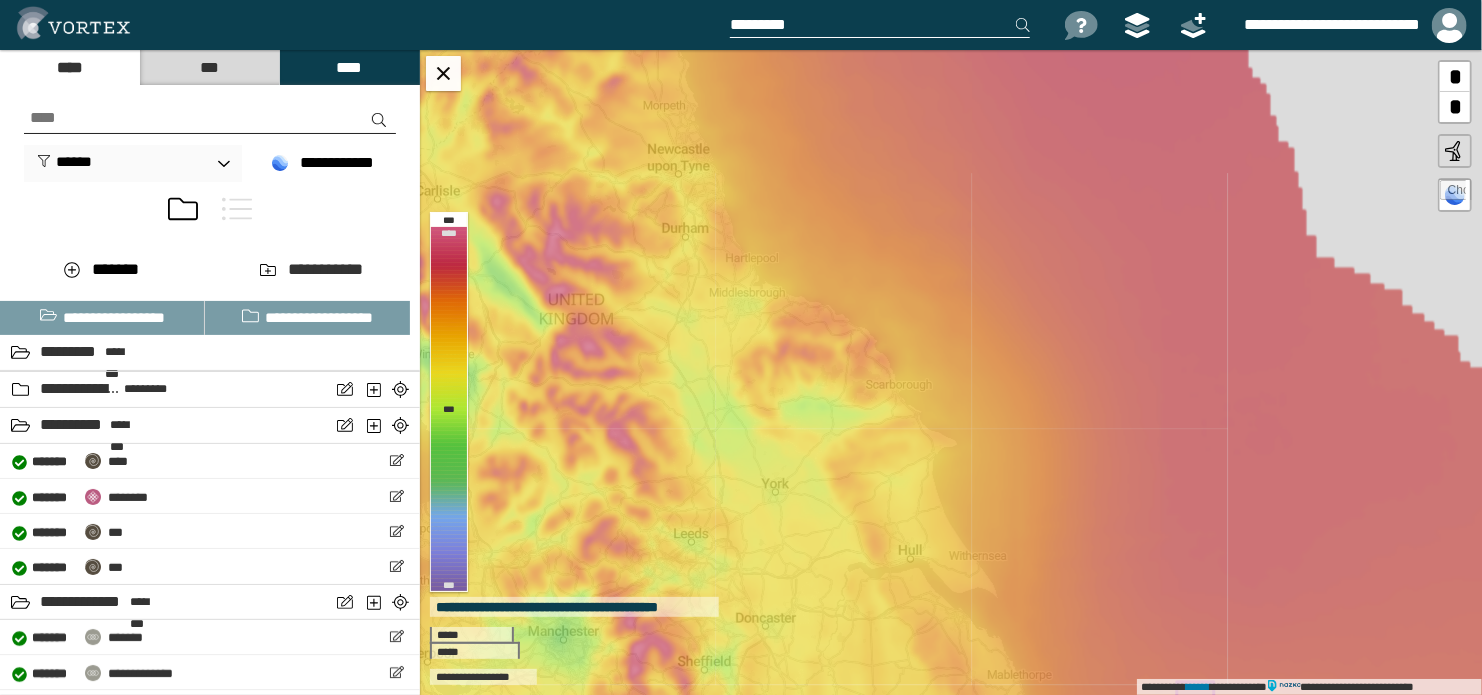 click at bounding box center (1453, 193) 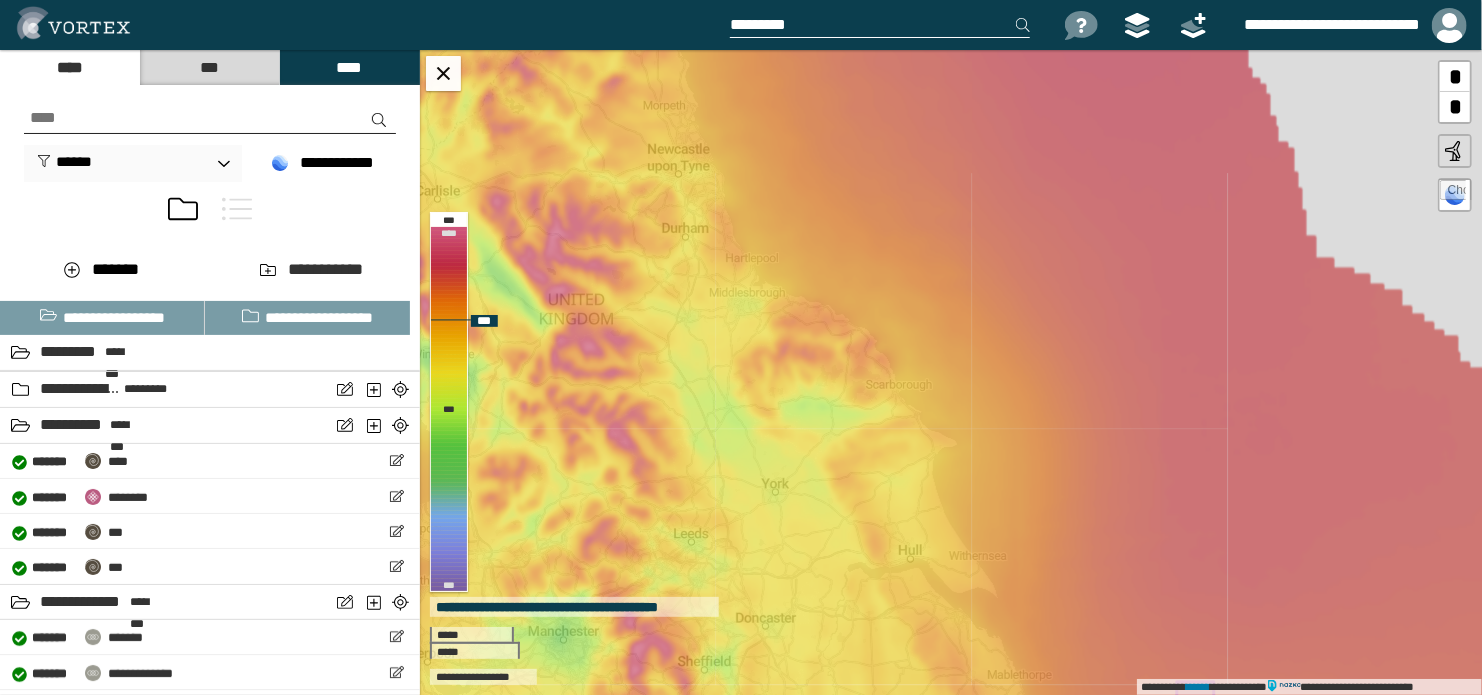 click on "**********" at bounding box center (951, 372) 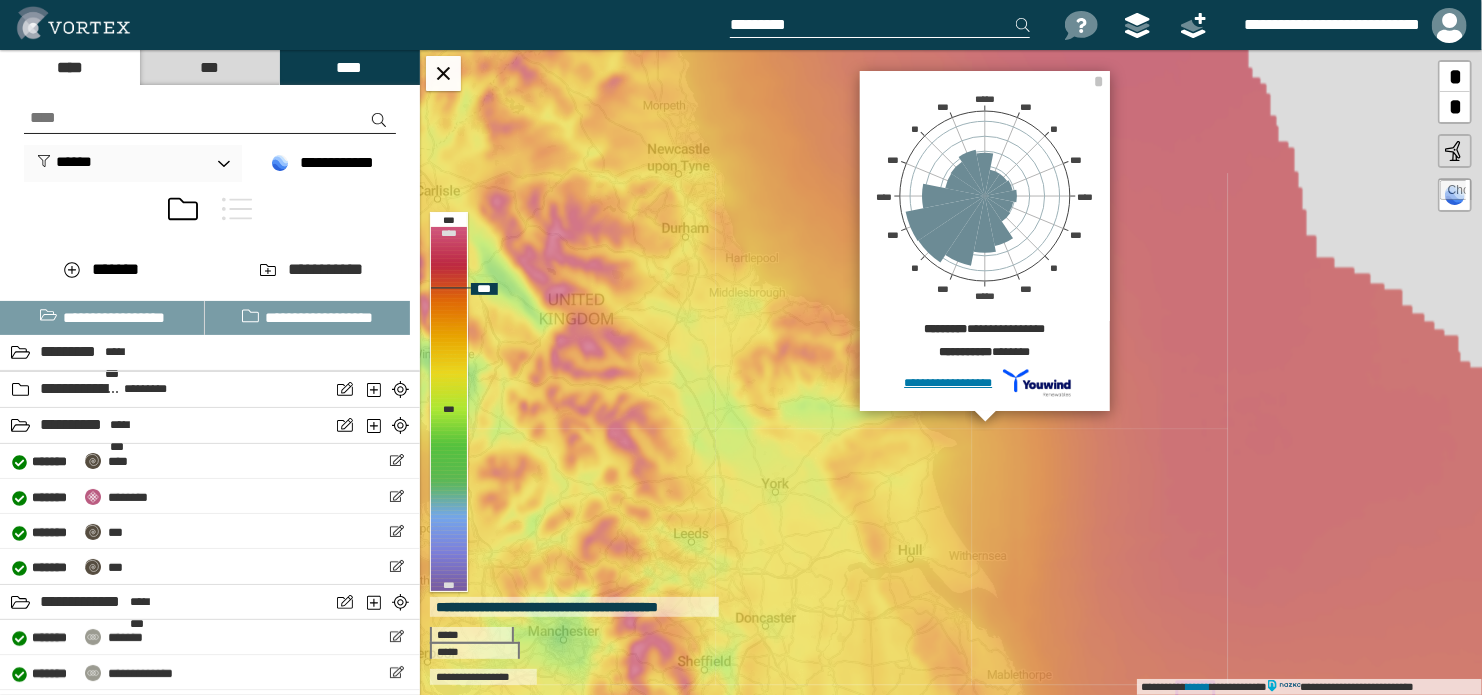 click on "**********" at bounding box center [951, 372] 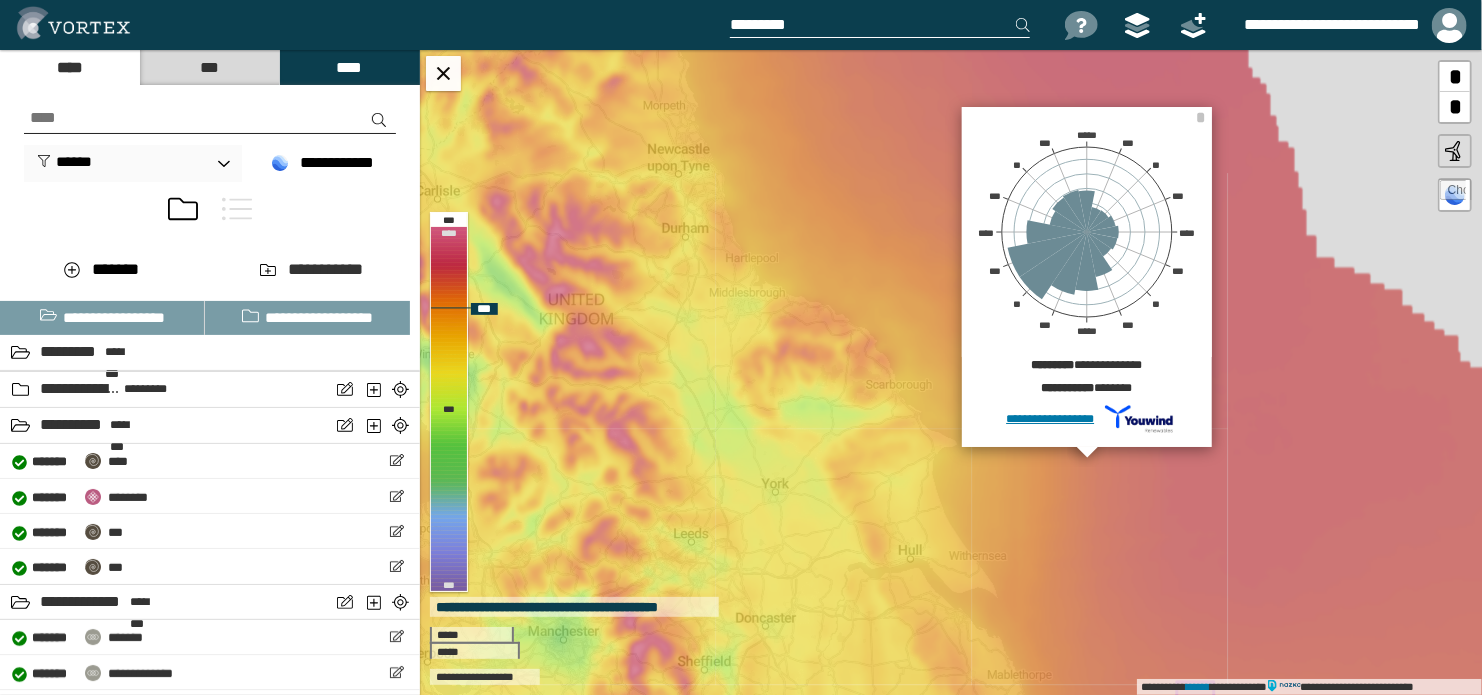 click on "**********" at bounding box center [951, 372] 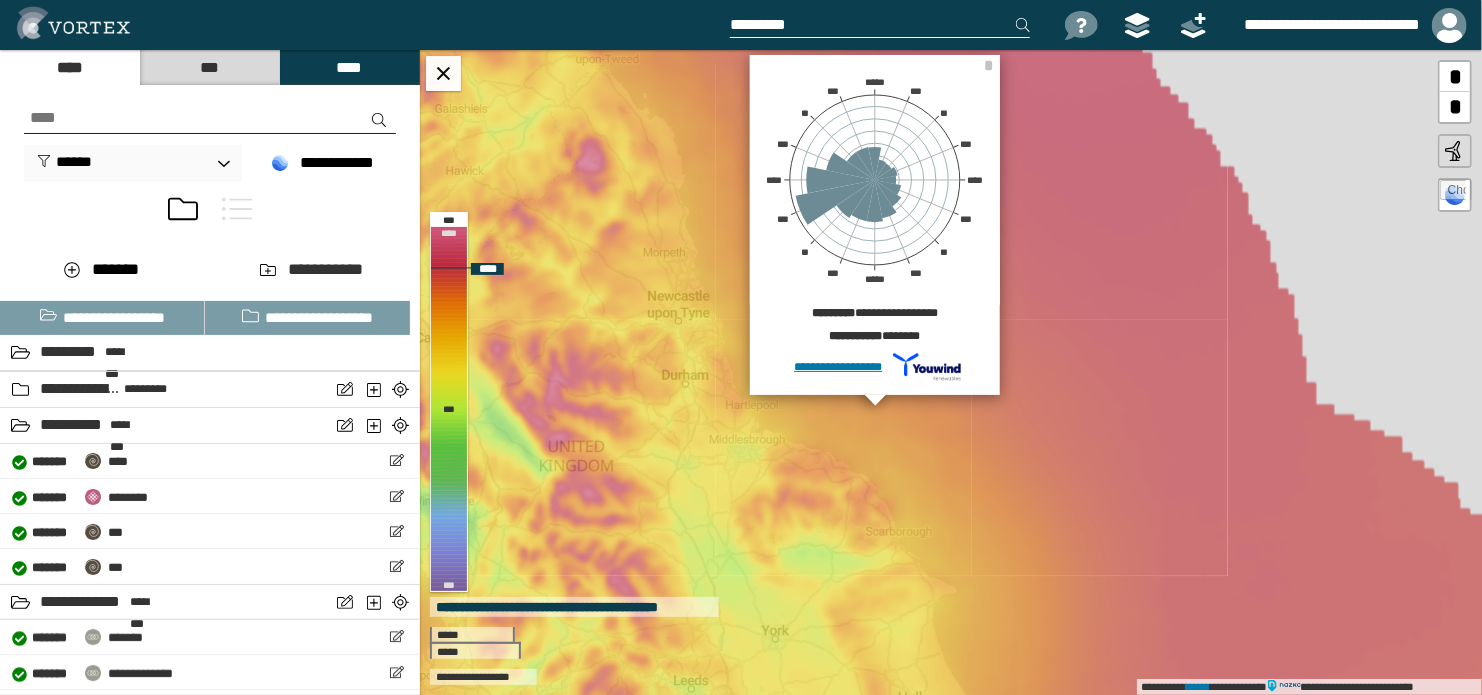 click on "**********" at bounding box center [951, 372] 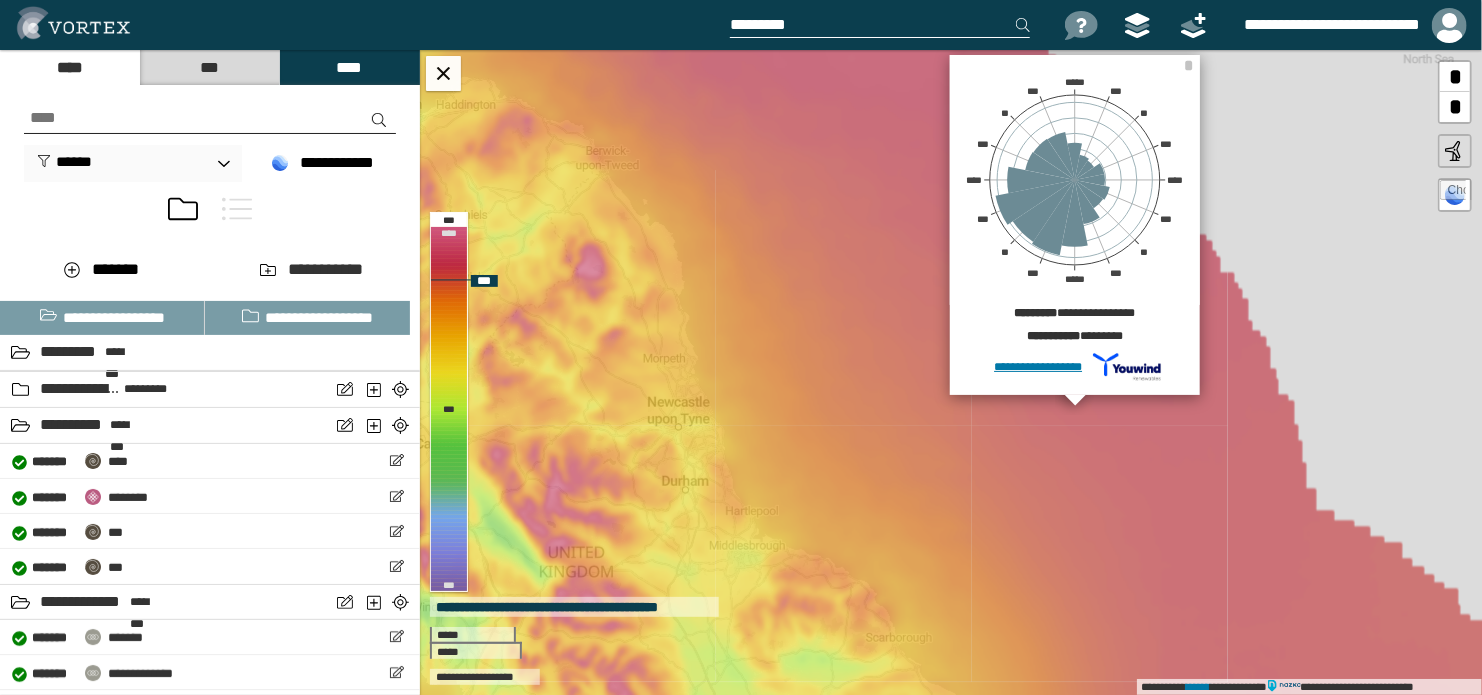 click on "**********" at bounding box center (951, 372) 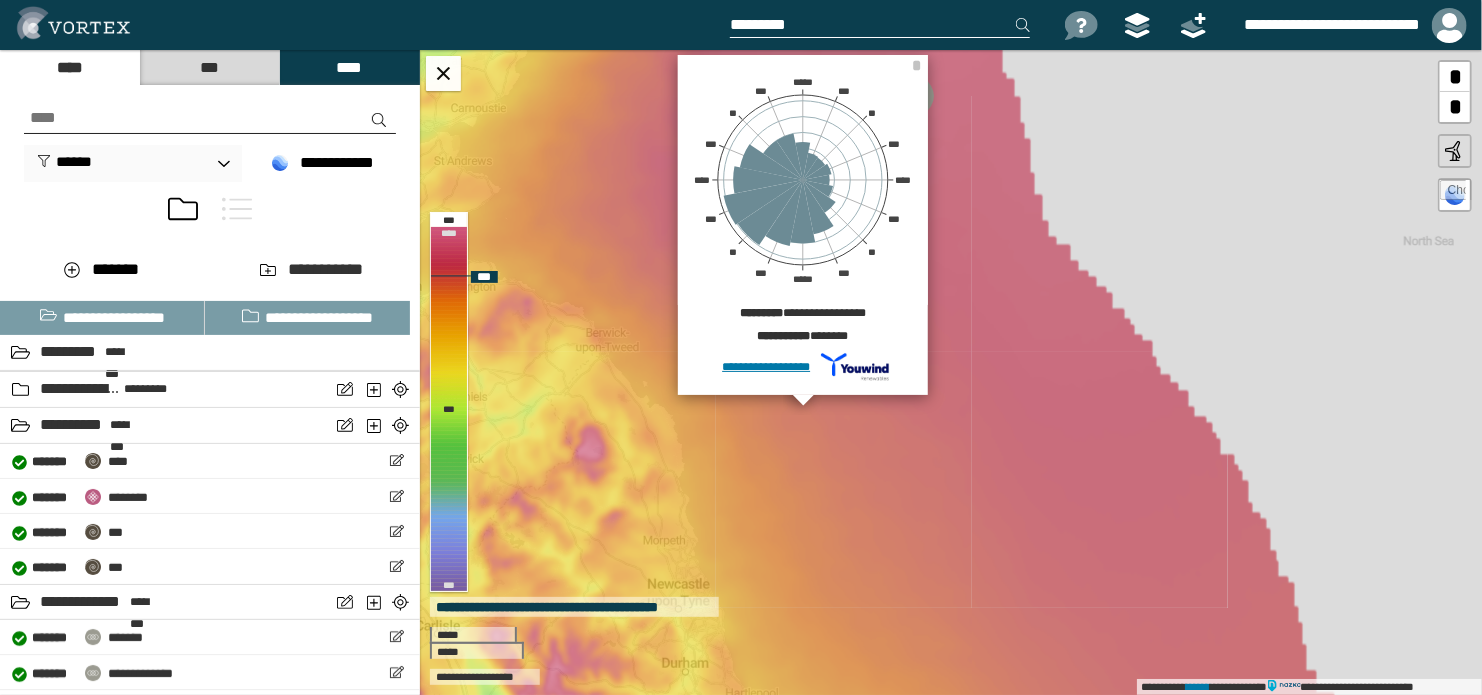 click on "**********" at bounding box center (802, 367) 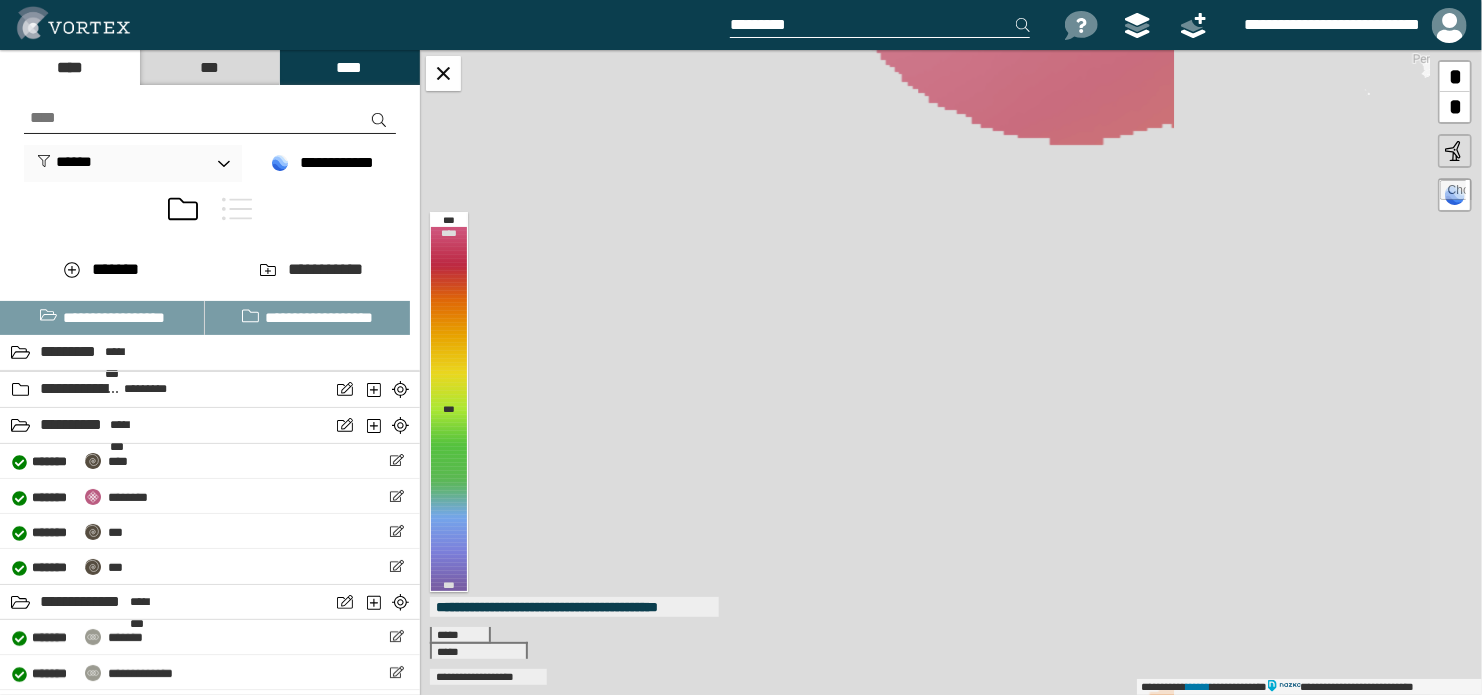 drag, startPoint x: 948, startPoint y: 323, endPoint x: 435, endPoint y: 631, distance: 598.3586 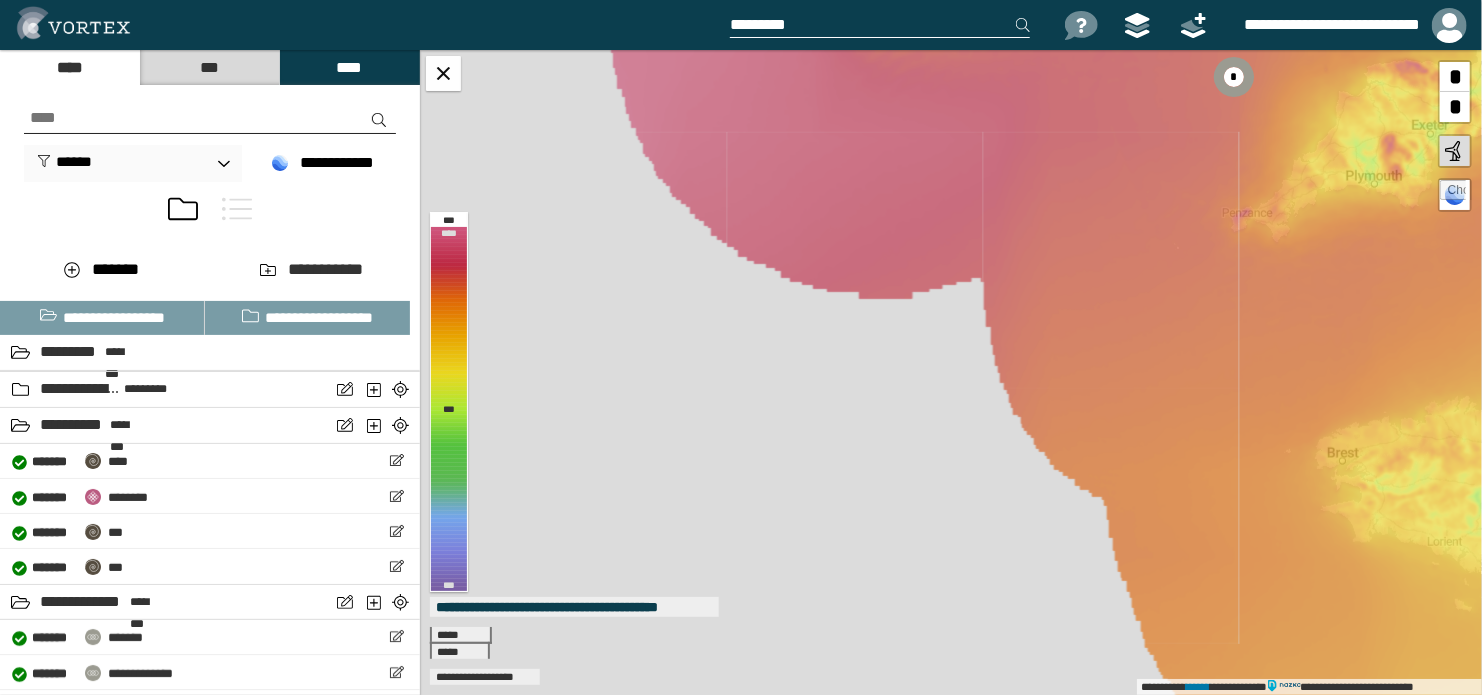 drag, startPoint x: 838, startPoint y: 359, endPoint x: 431, endPoint y: 715, distance: 540.7264 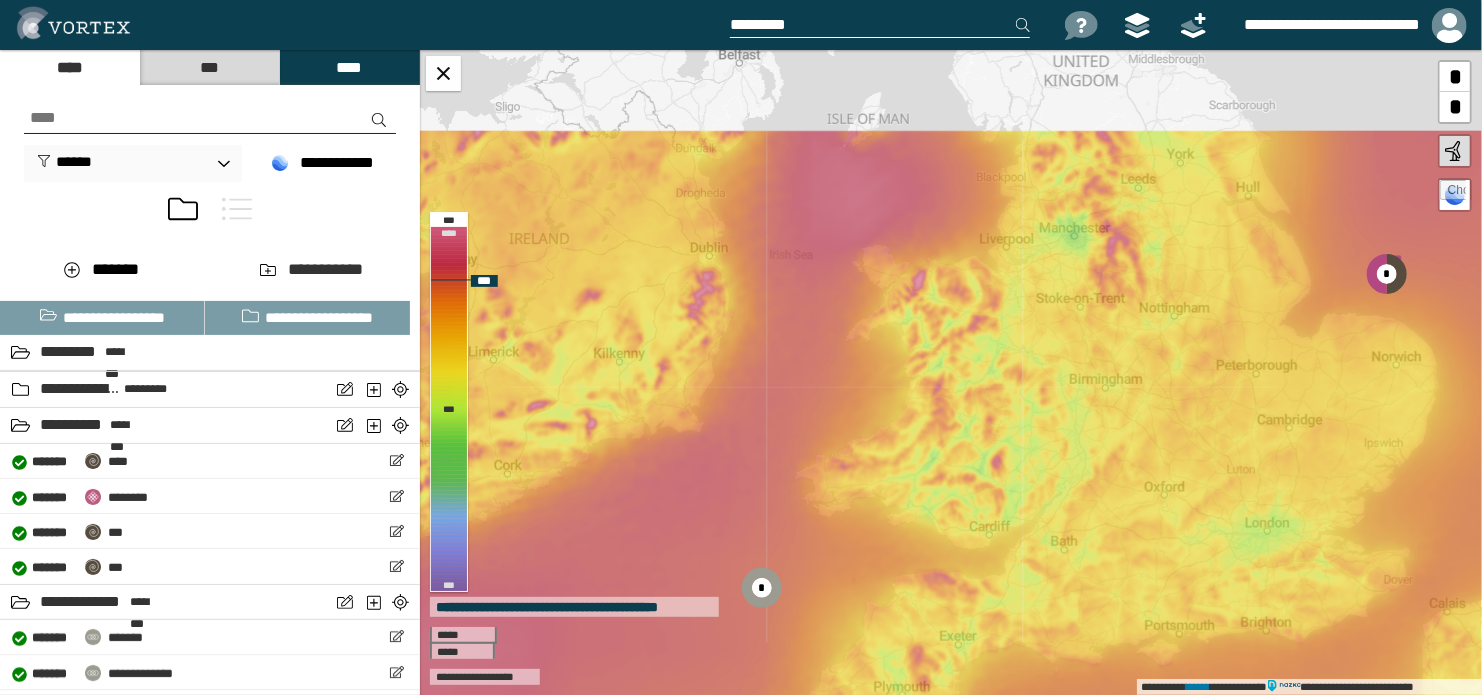 drag, startPoint x: 781, startPoint y: 239, endPoint x: 628, endPoint y: 692, distance: 478.14014 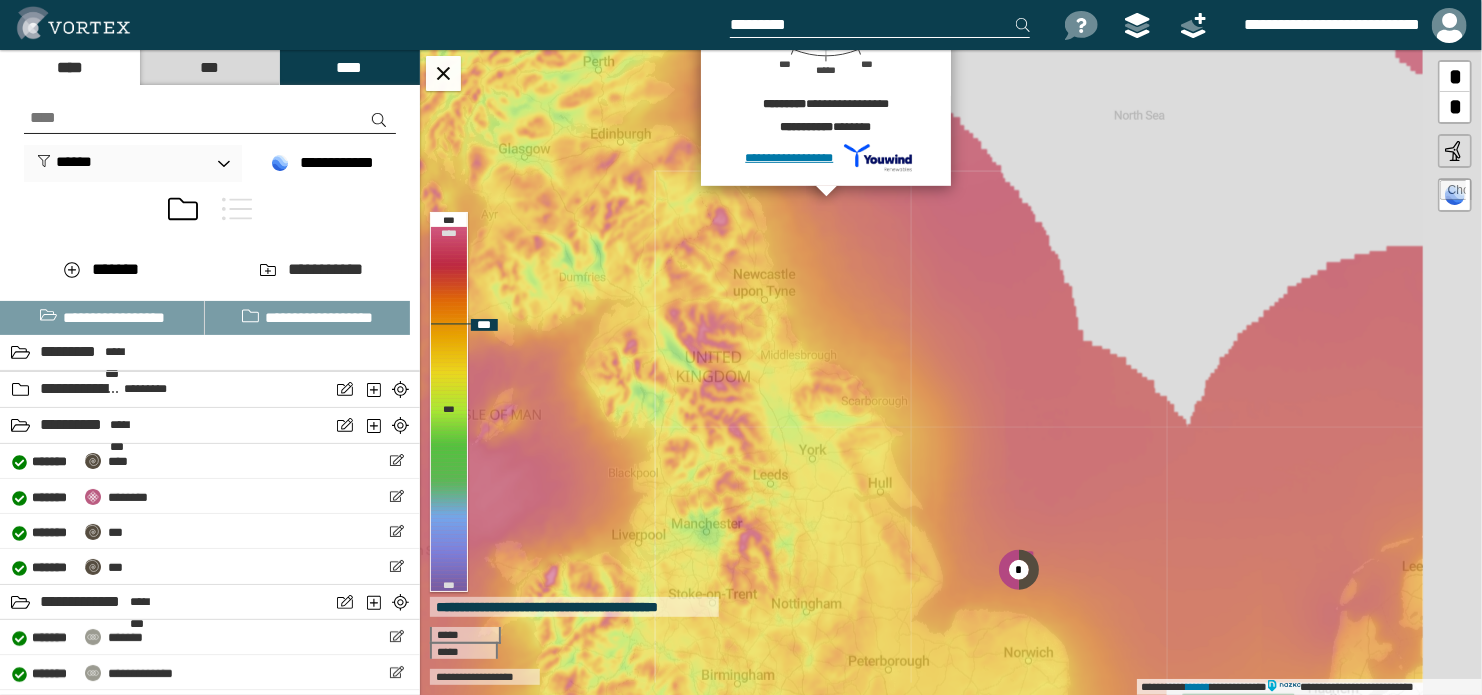 drag, startPoint x: 894, startPoint y: 353, endPoint x: 675, endPoint y: 298, distance: 225.8008 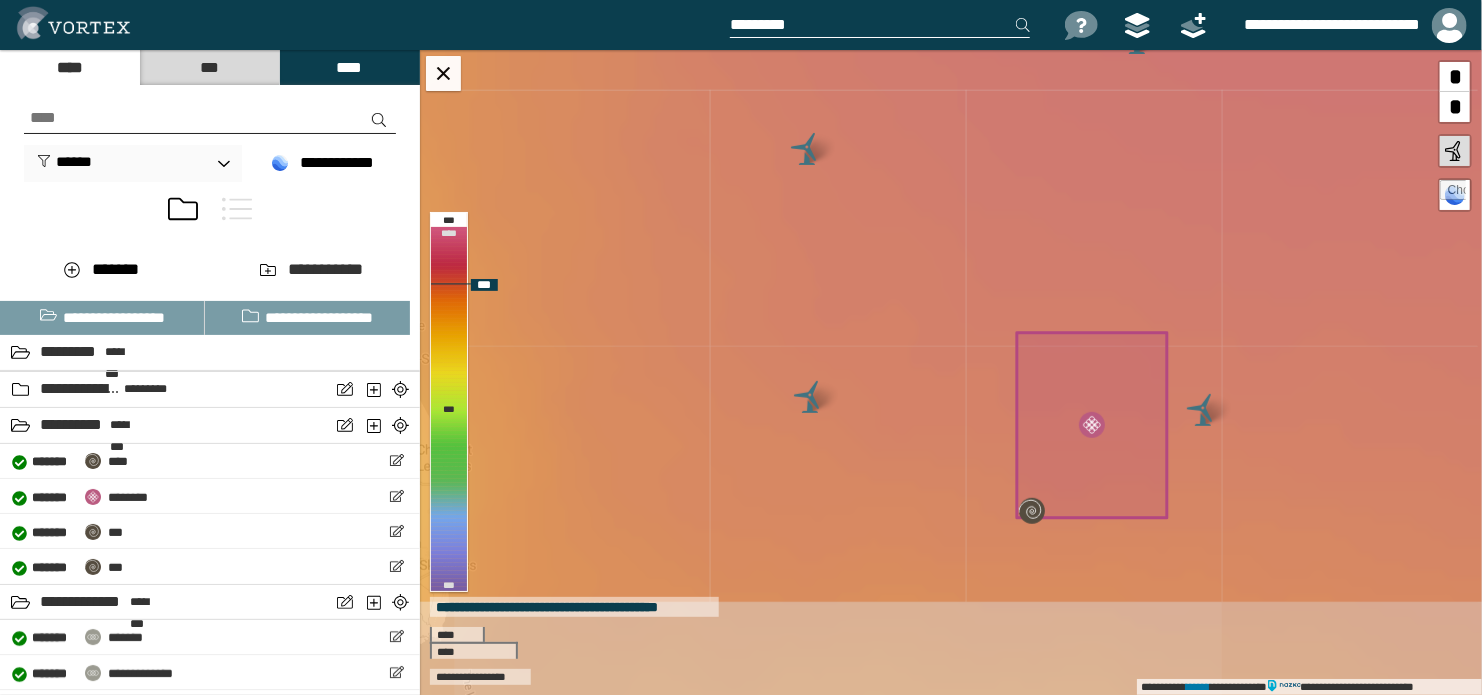 drag, startPoint x: 871, startPoint y: 566, endPoint x: 886, endPoint y: 362, distance: 204.55072 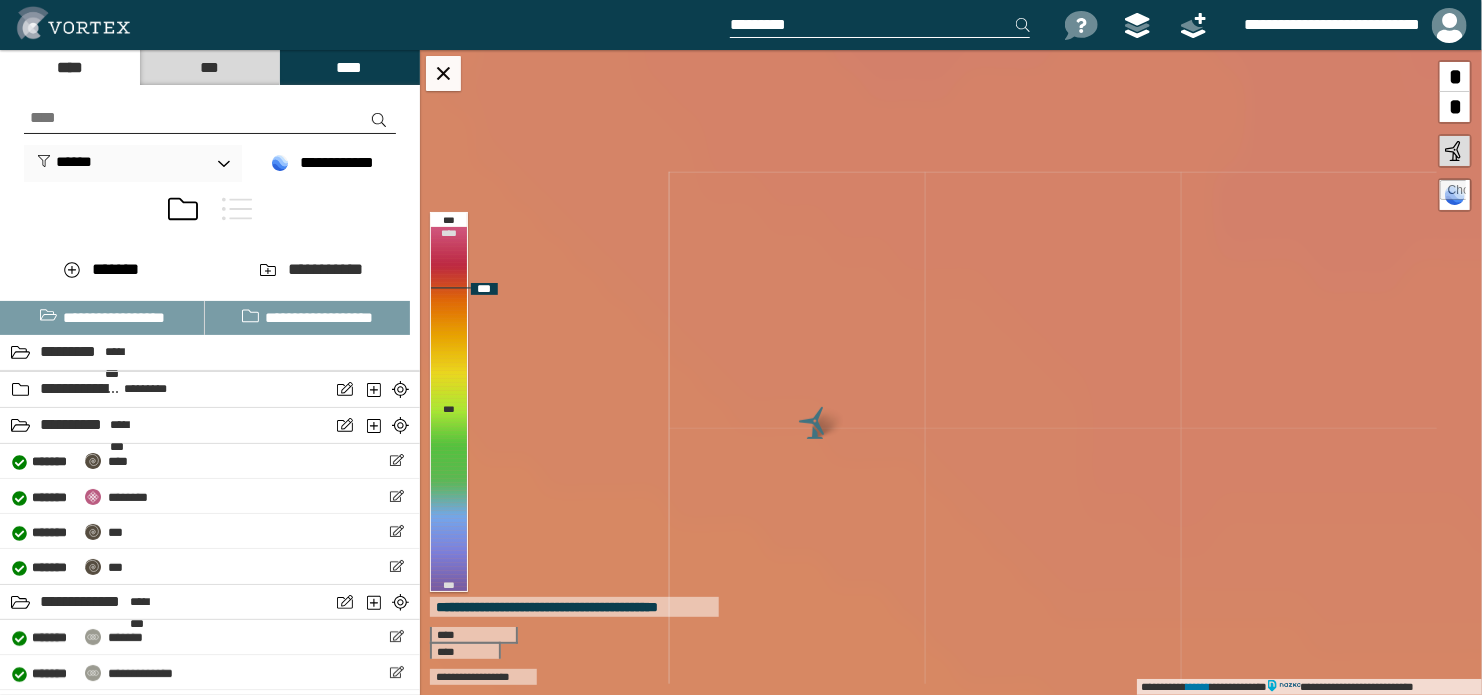 click at bounding box center [815, 423] 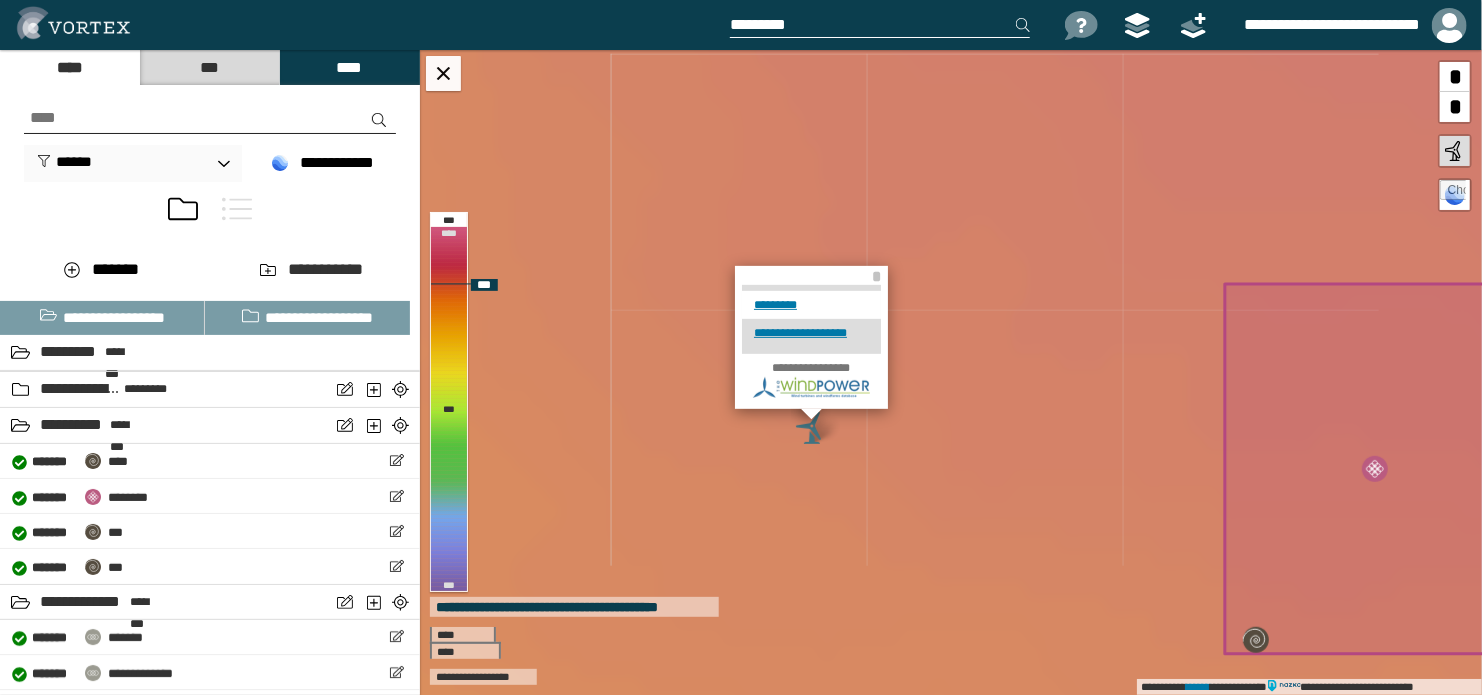 click on "*********" at bounding box center [811, 305] 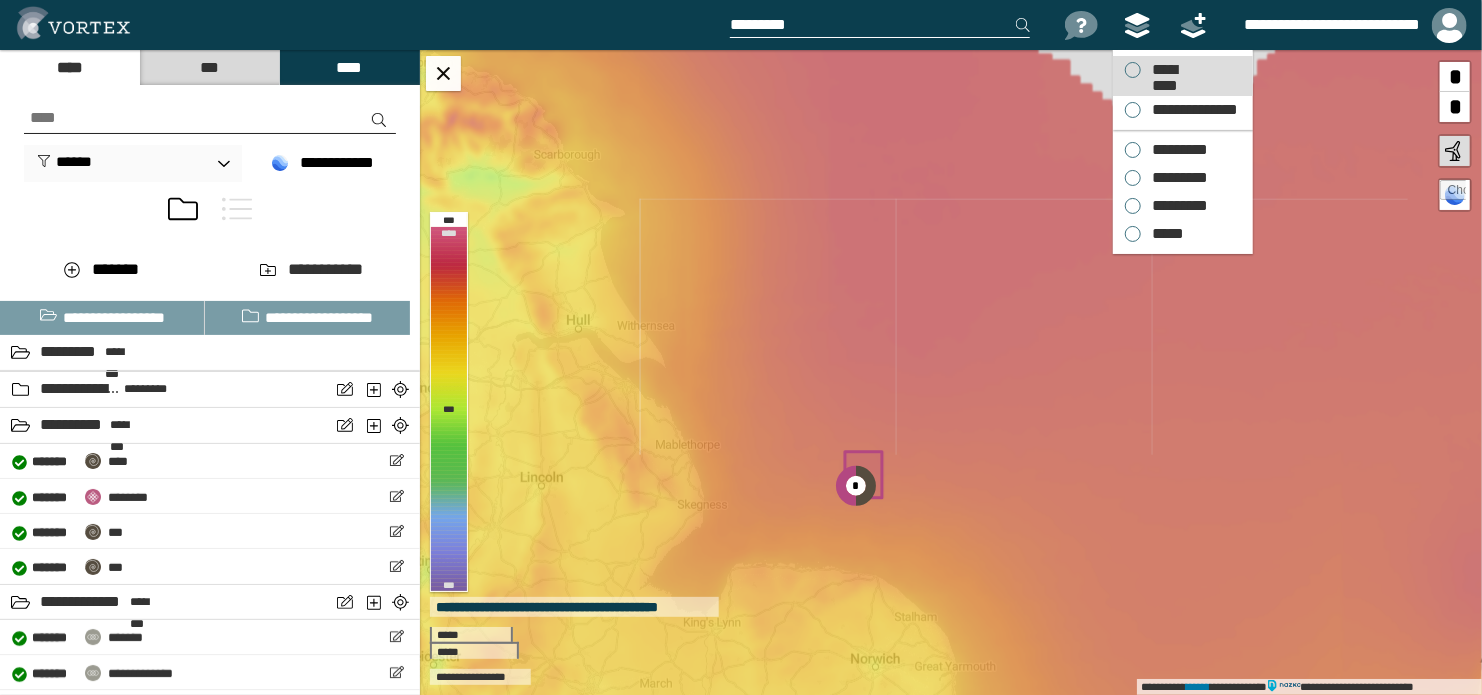 click on "*********" at bounding box center (1165, 70) 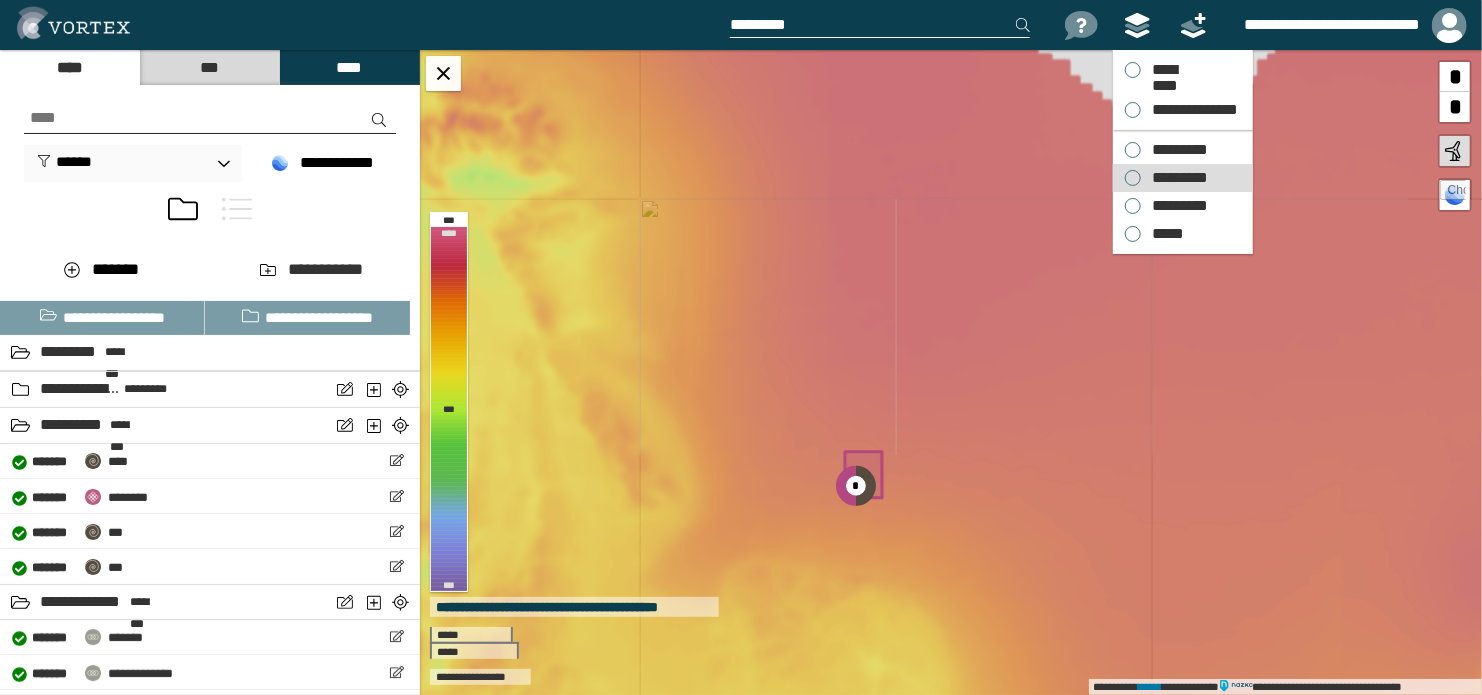 click on "*********" at bounding box center (1176, 178) 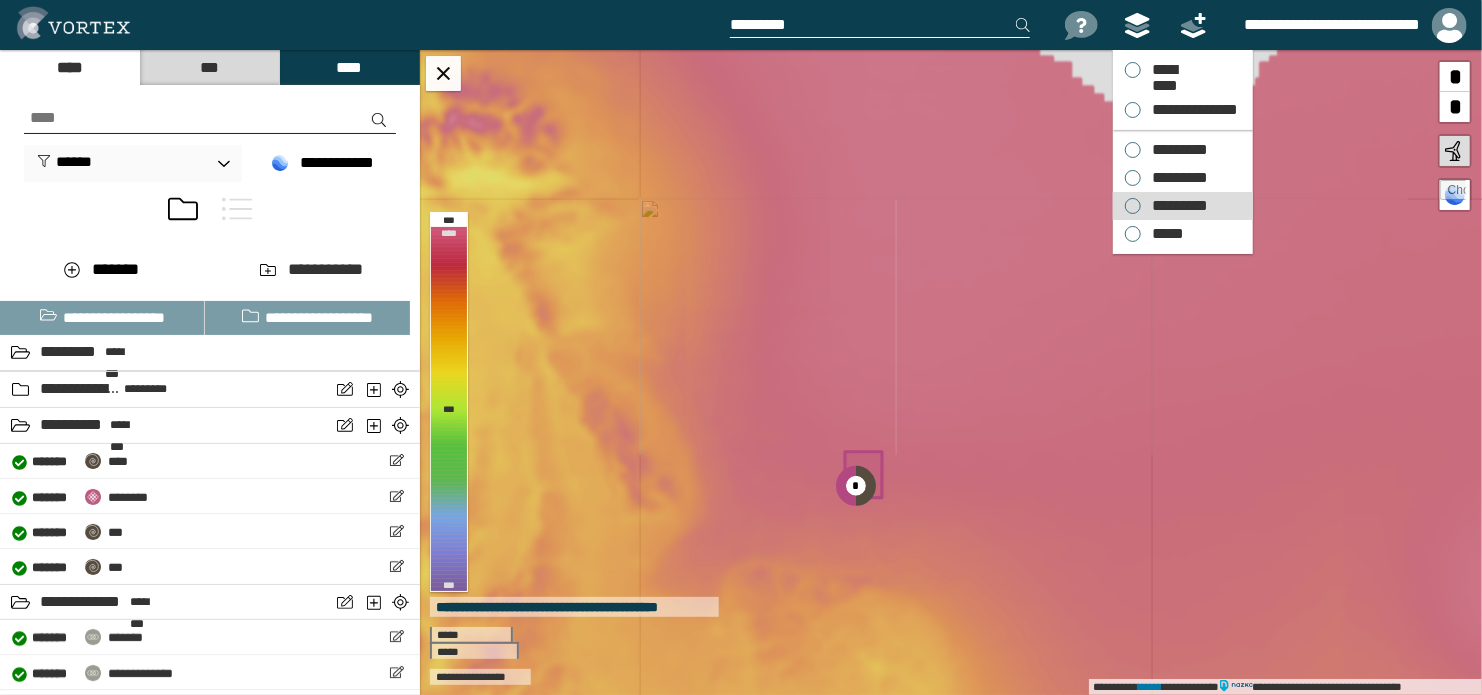 click on "*********" at bounding box center [1176, 206] 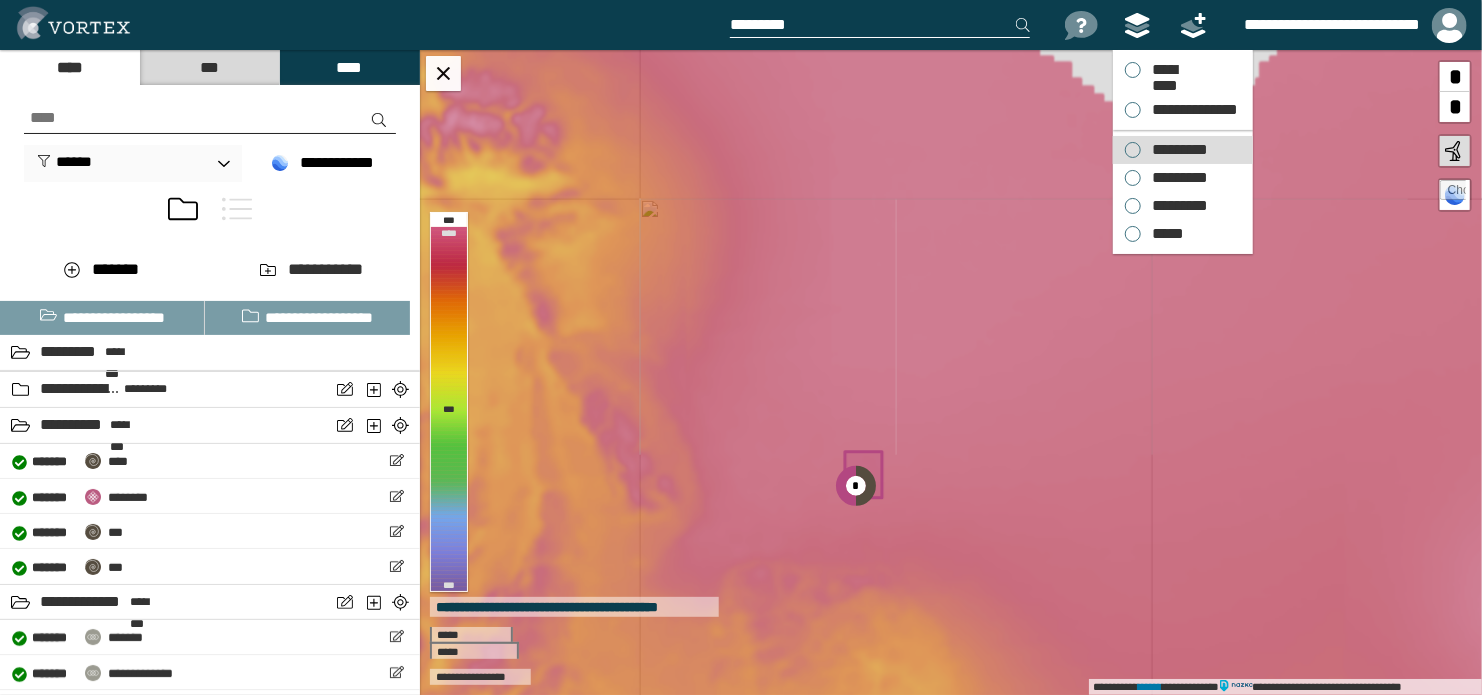 click on "*********" at bounding box center (1176, 150) 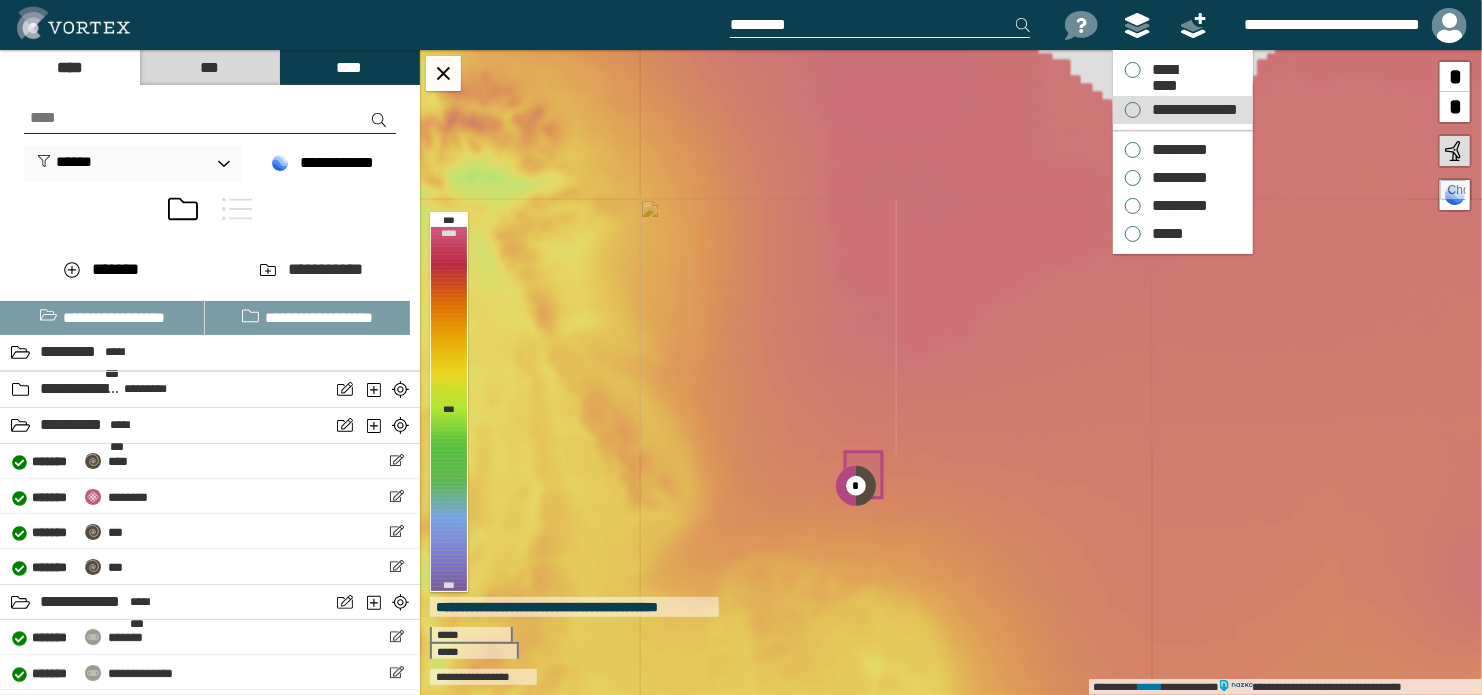 click on "**********" at bounding box center [1183, 110] 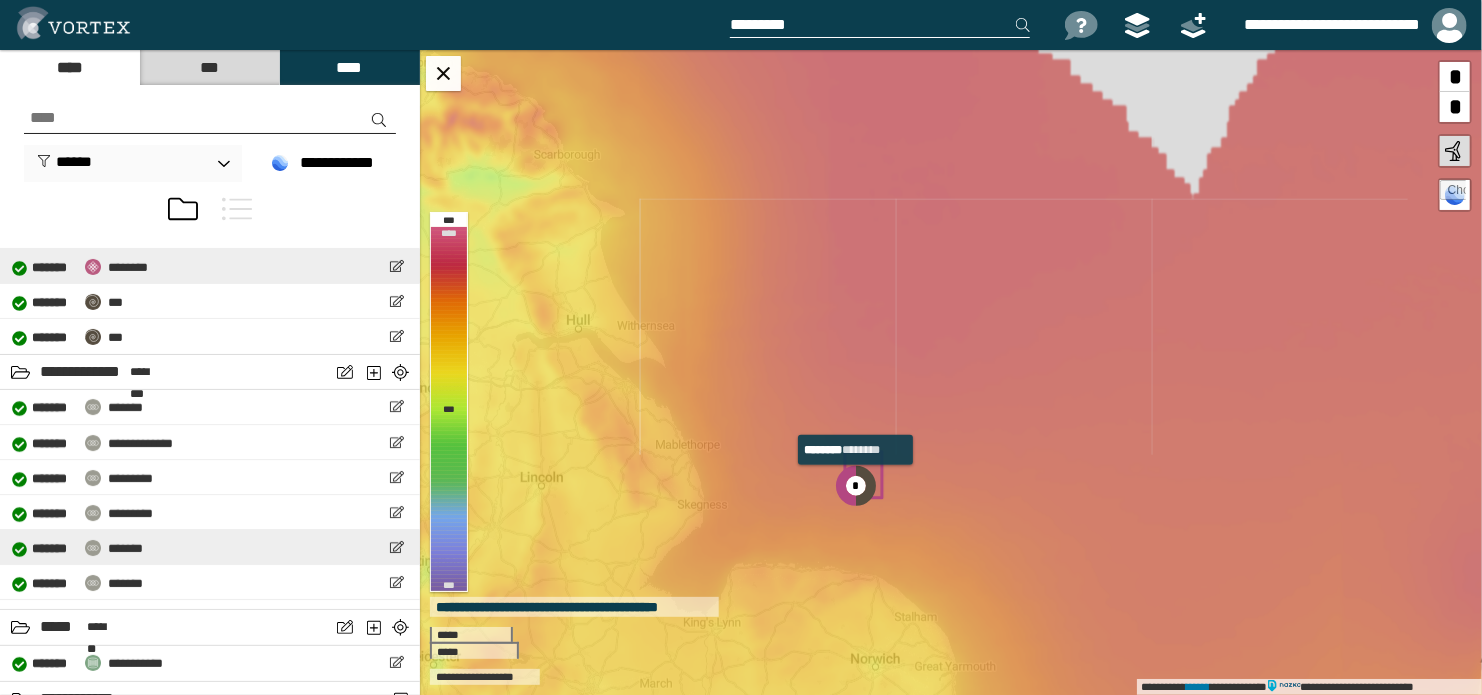 scroll, scrollTop: 253, scrollLeft: 0, axis: vertical 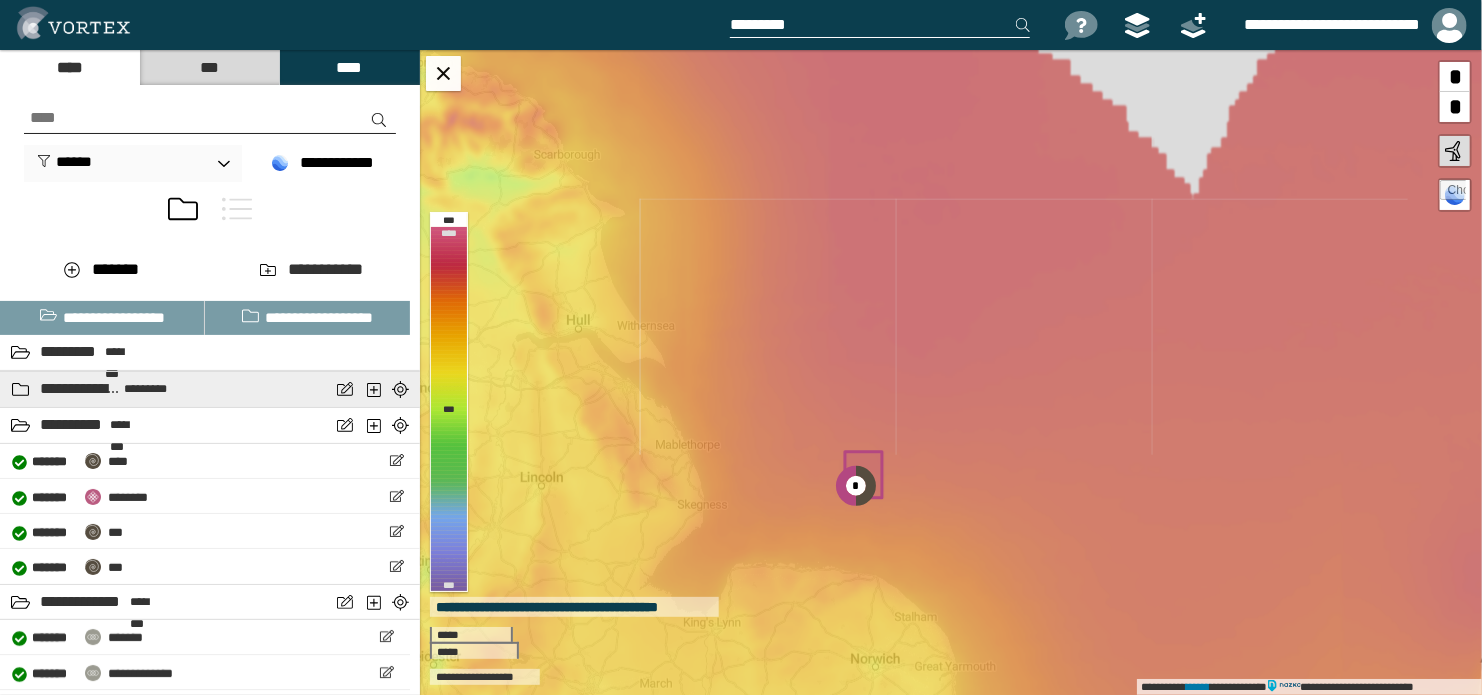 click on "**********" at bounding box center (165, 389) 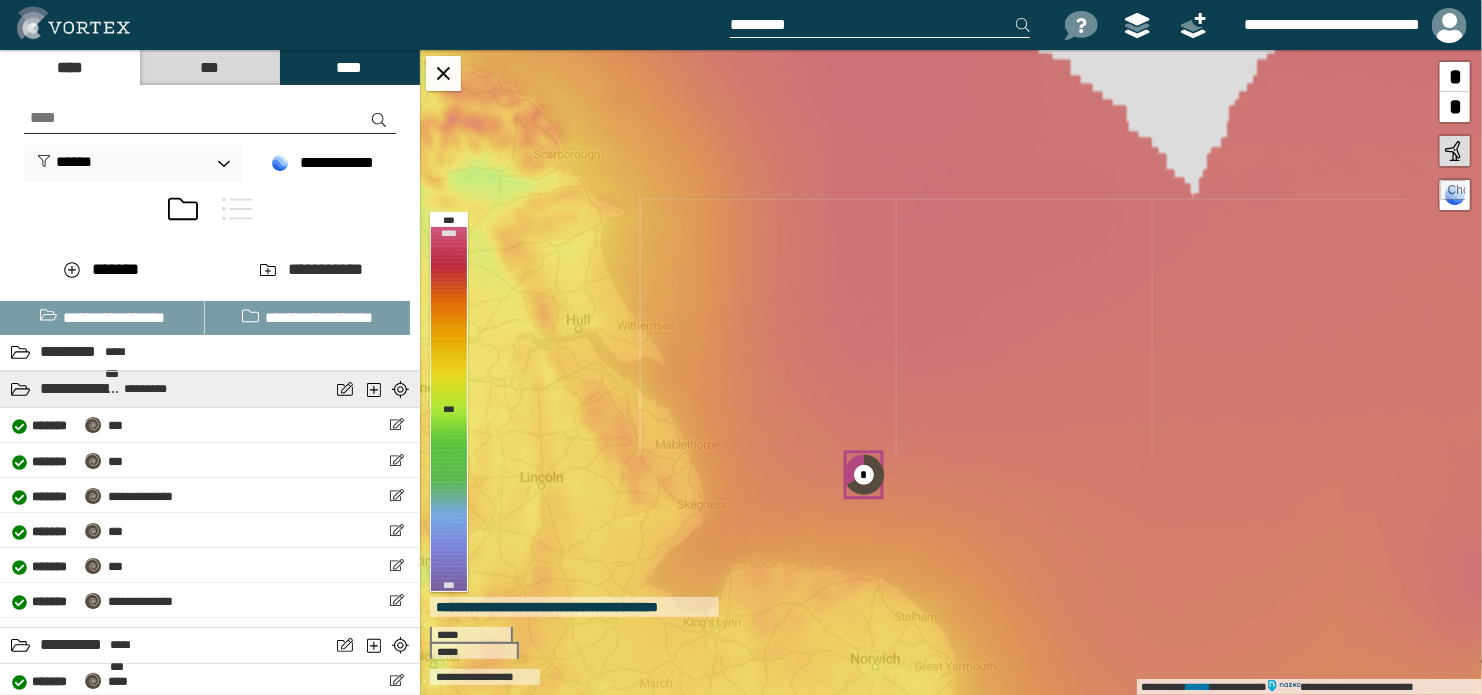 click on "*********" at bounding box center (146, 389) 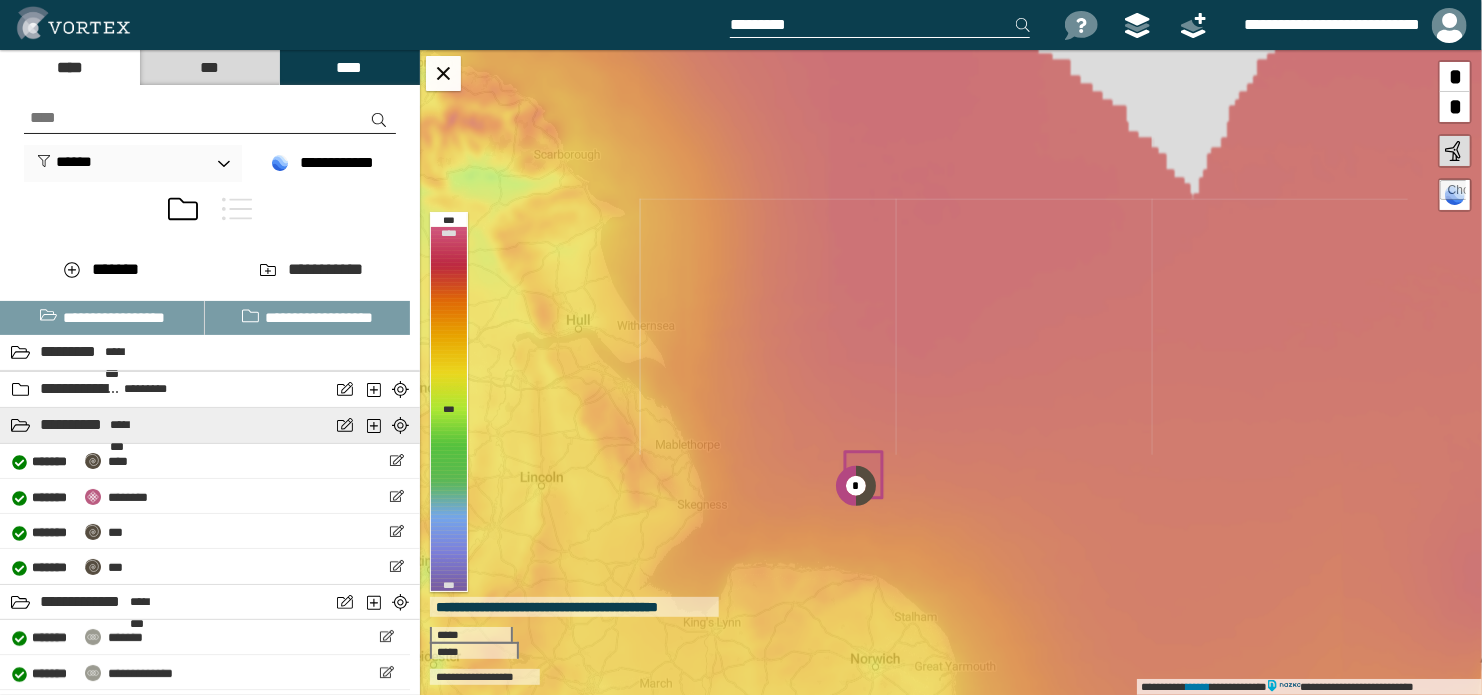 click on "**********" at bounding box center (72, 425) 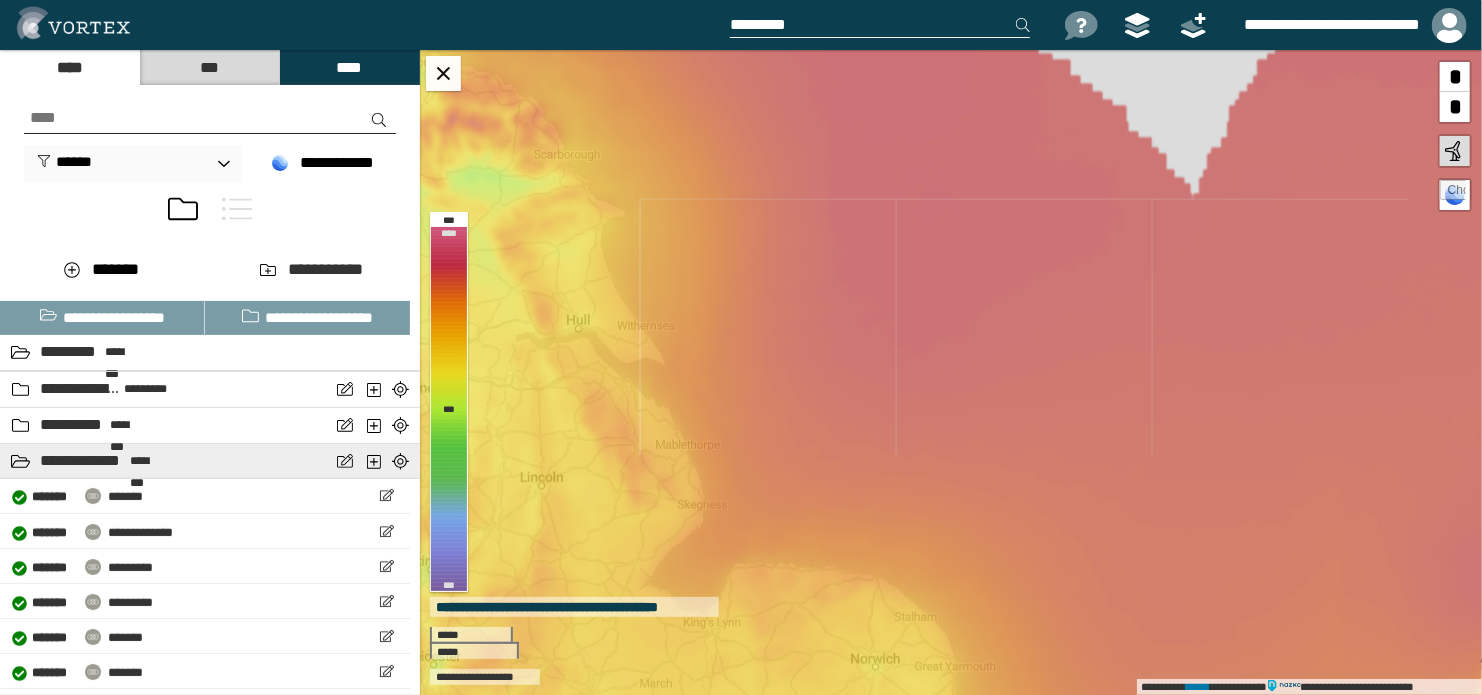 click on "**********" at bounding box center (82, 461) 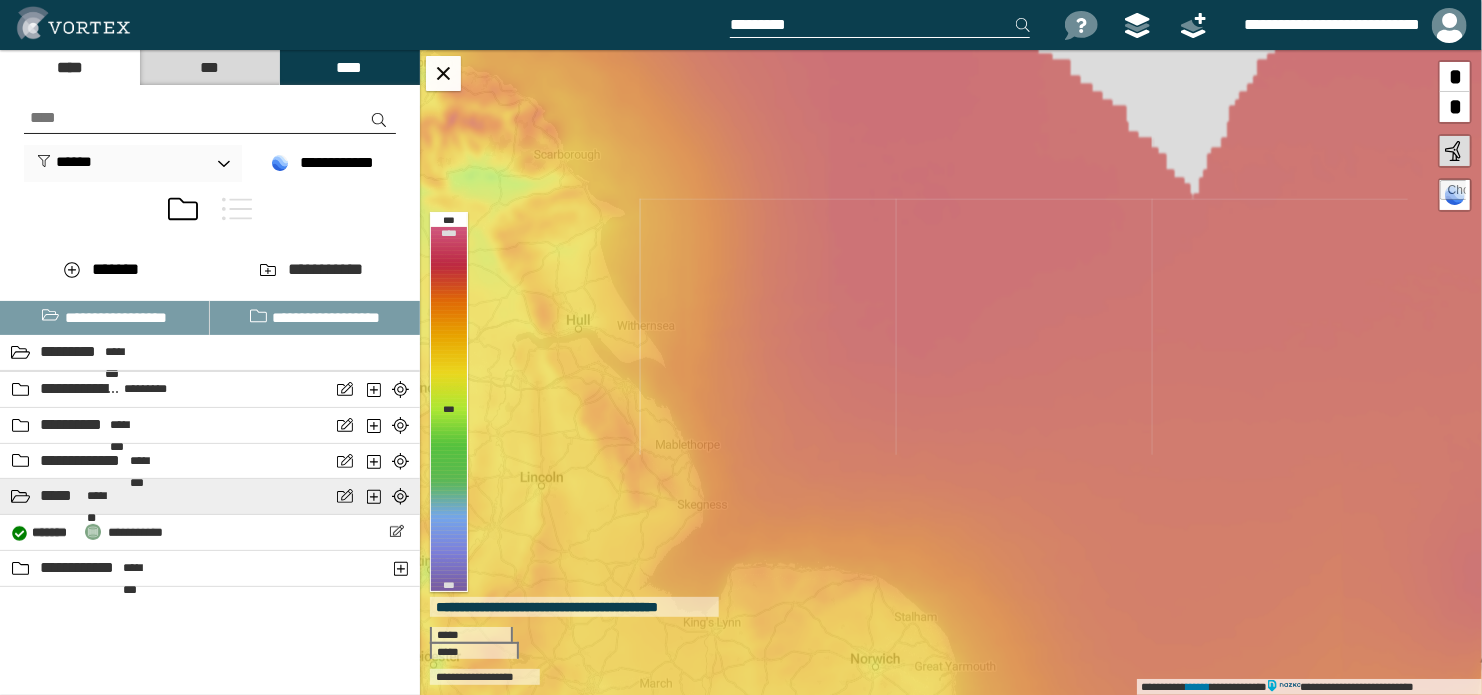 click on "*****" at bounding box center [61, 496] 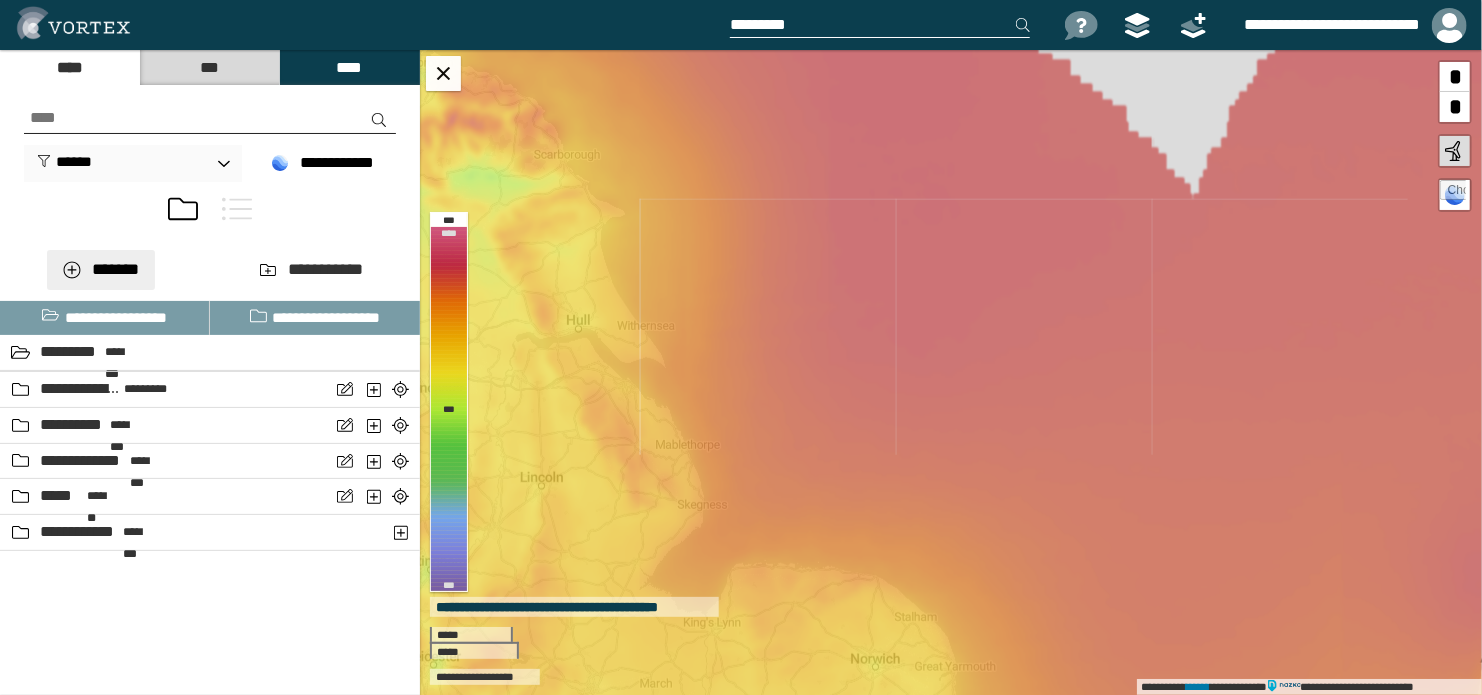 click on "*******" at bounding box center [101, 270] 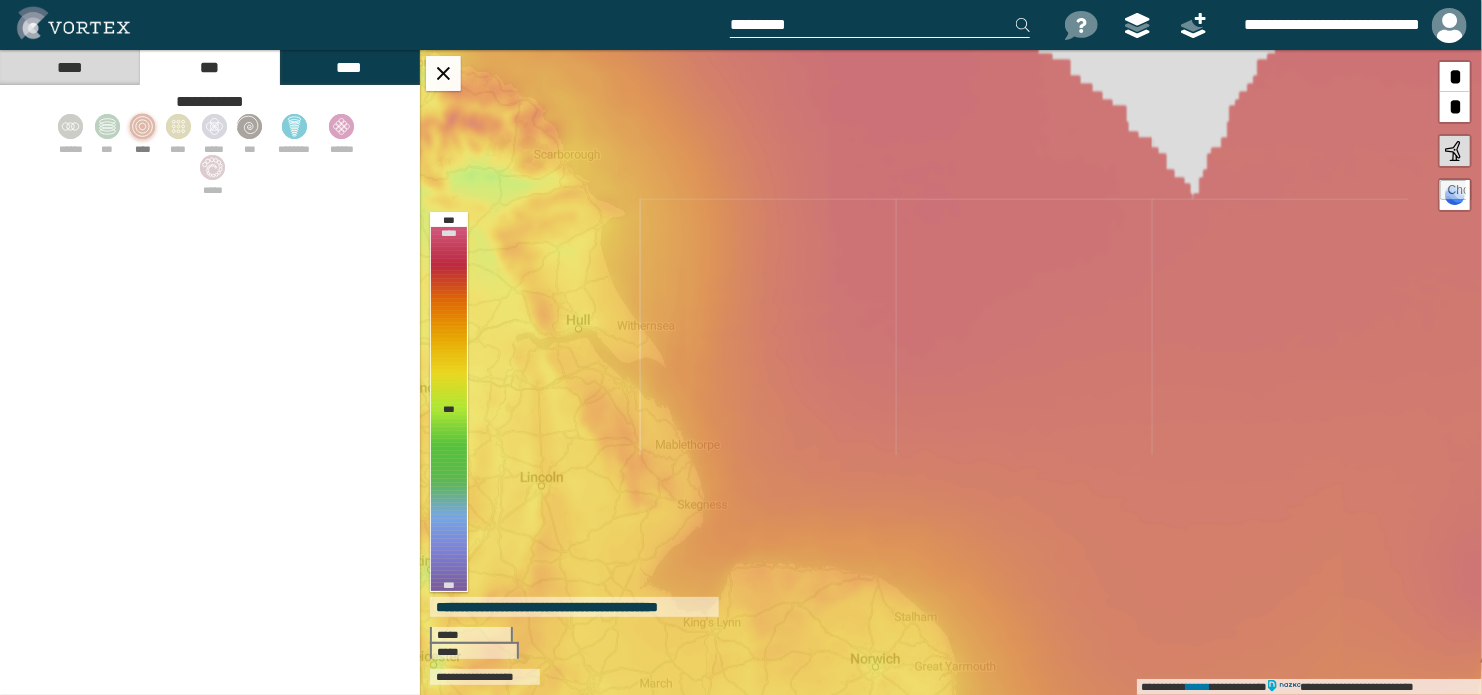 click 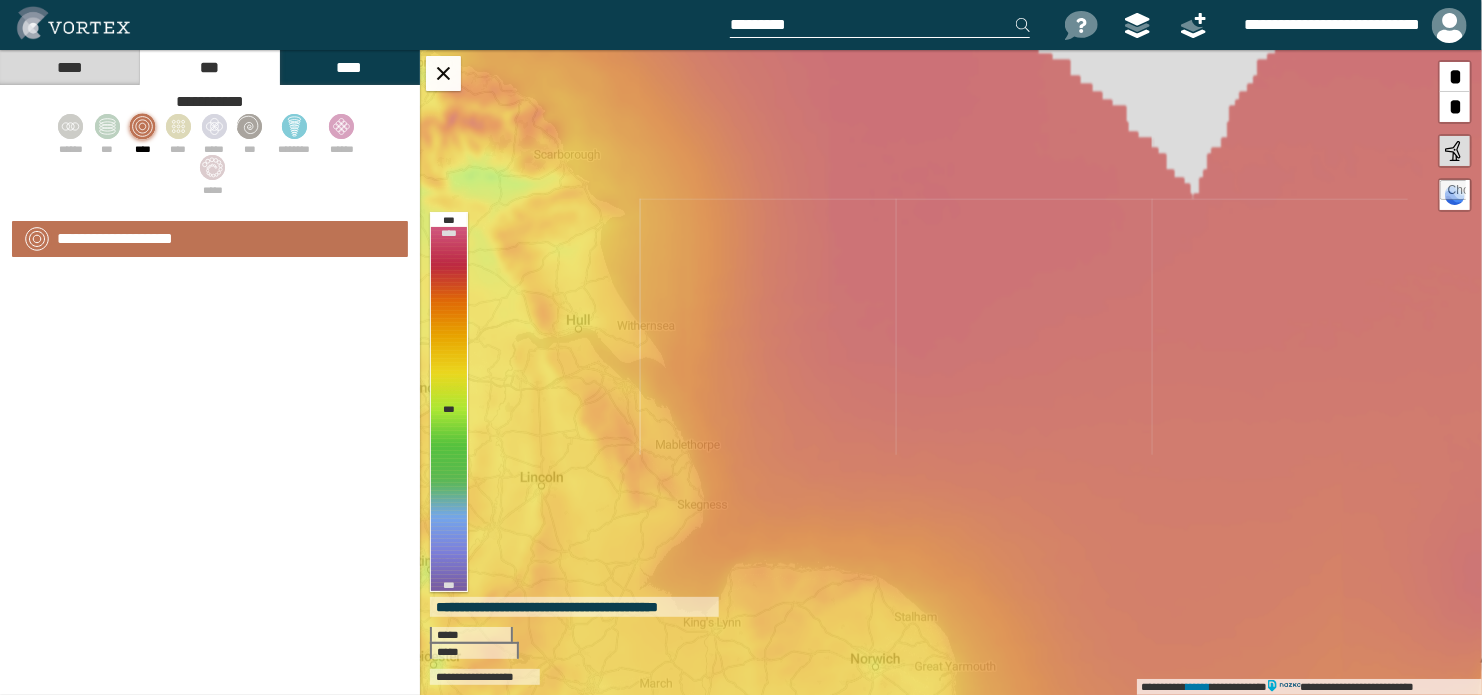 select on "*" 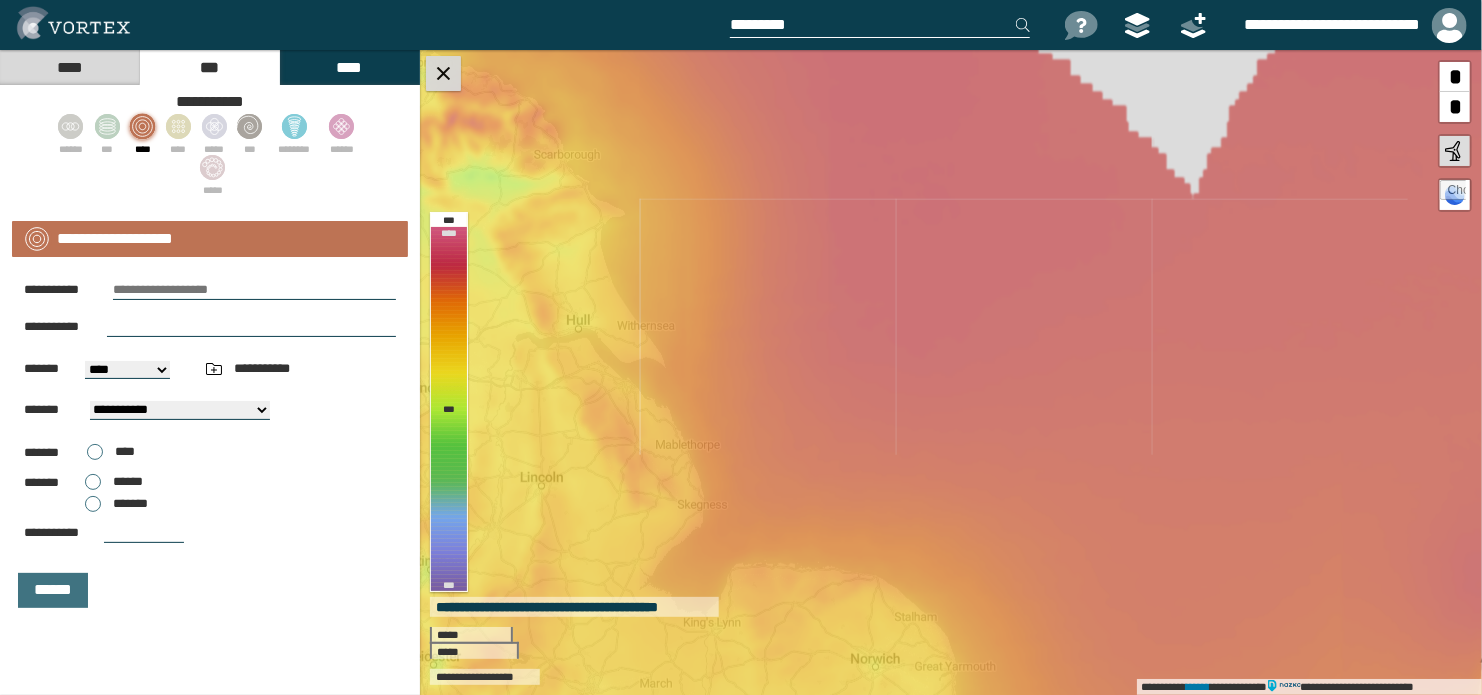 click at bounding box center (443, 73) 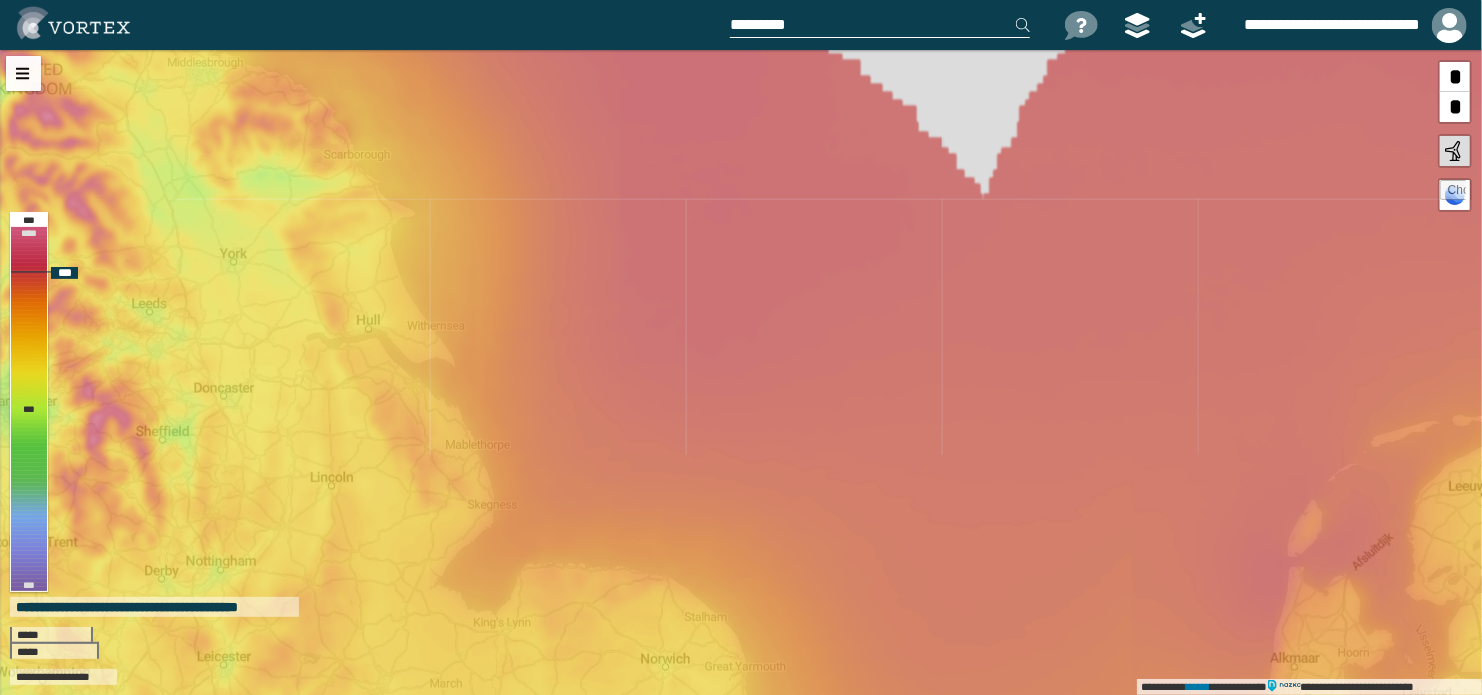 click on "**********" at bounding box center (741, 372) 